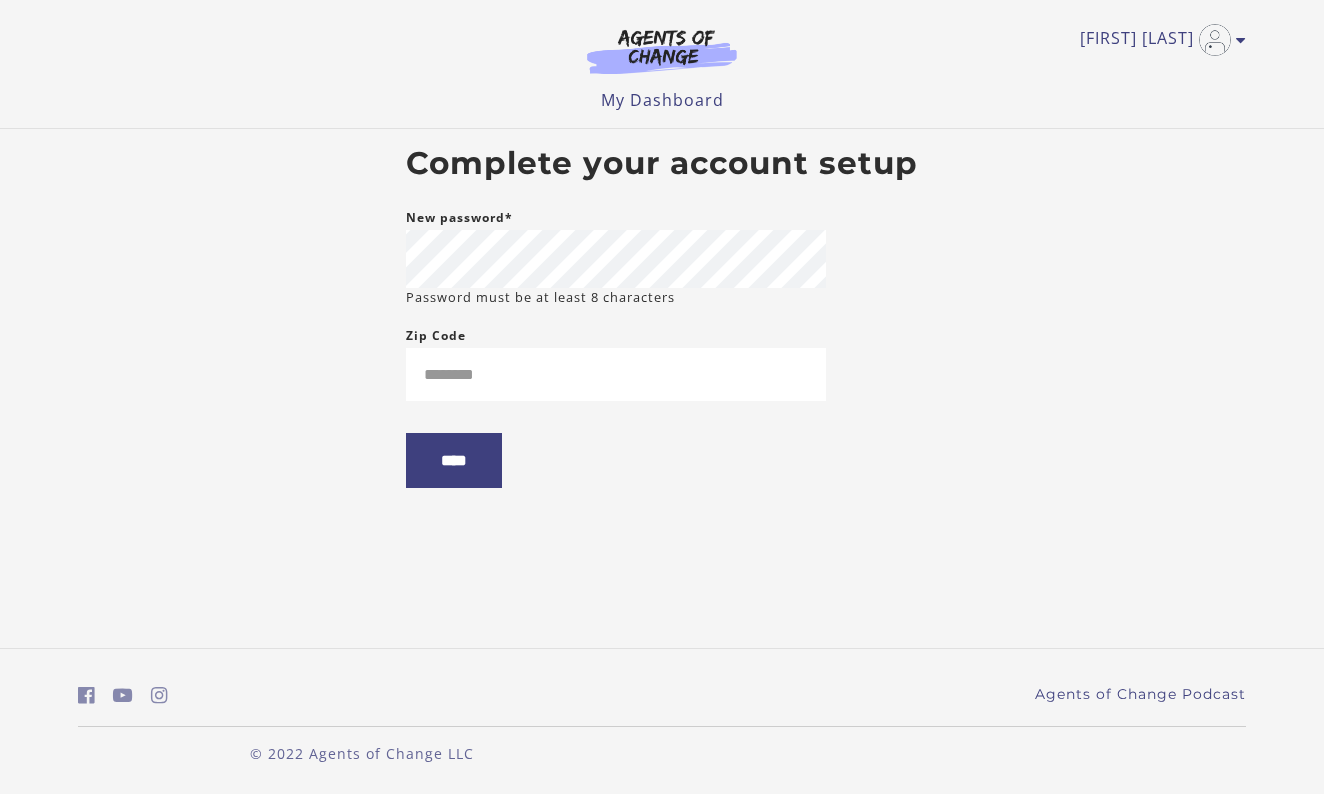 scroll, scrollTop: 0, scrollLeft: 0, axis: both 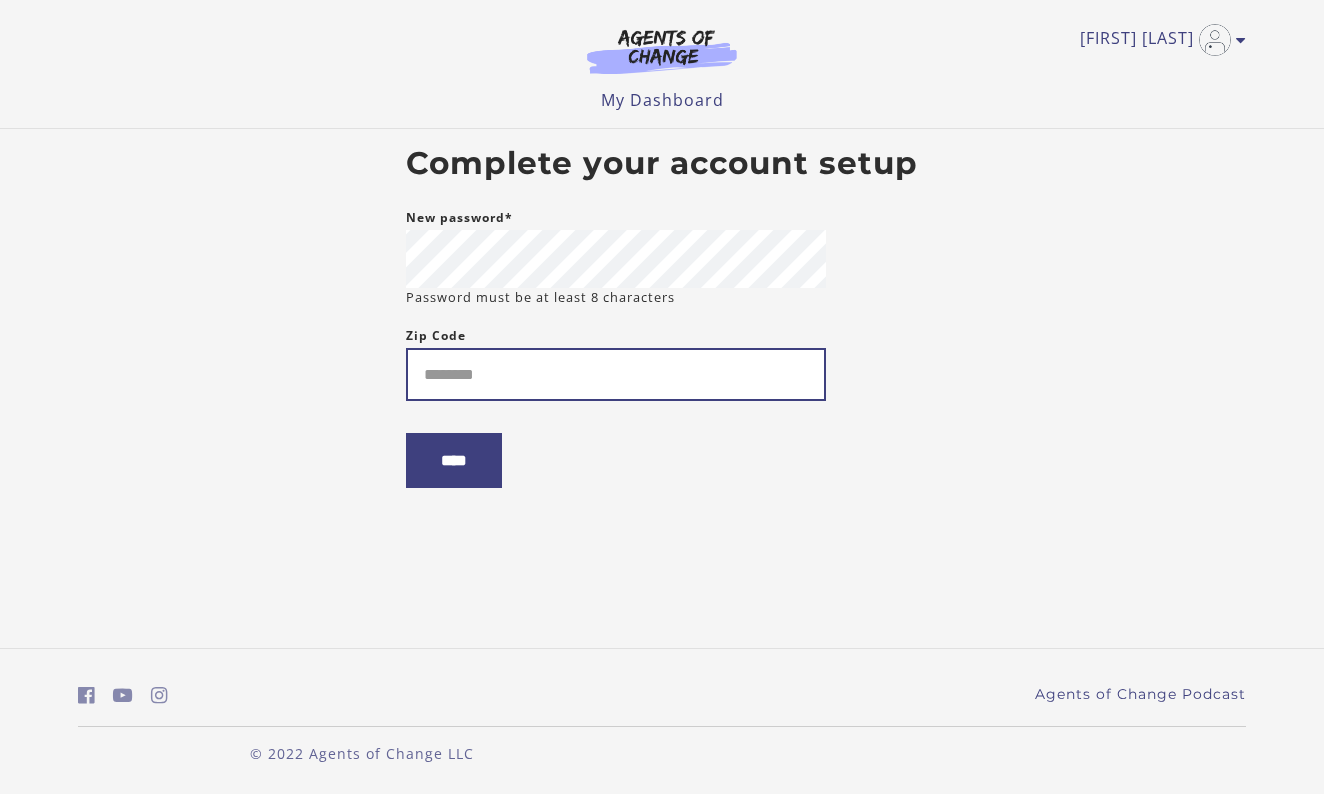 click on "Zip Code" at bounding box center (616, 374) 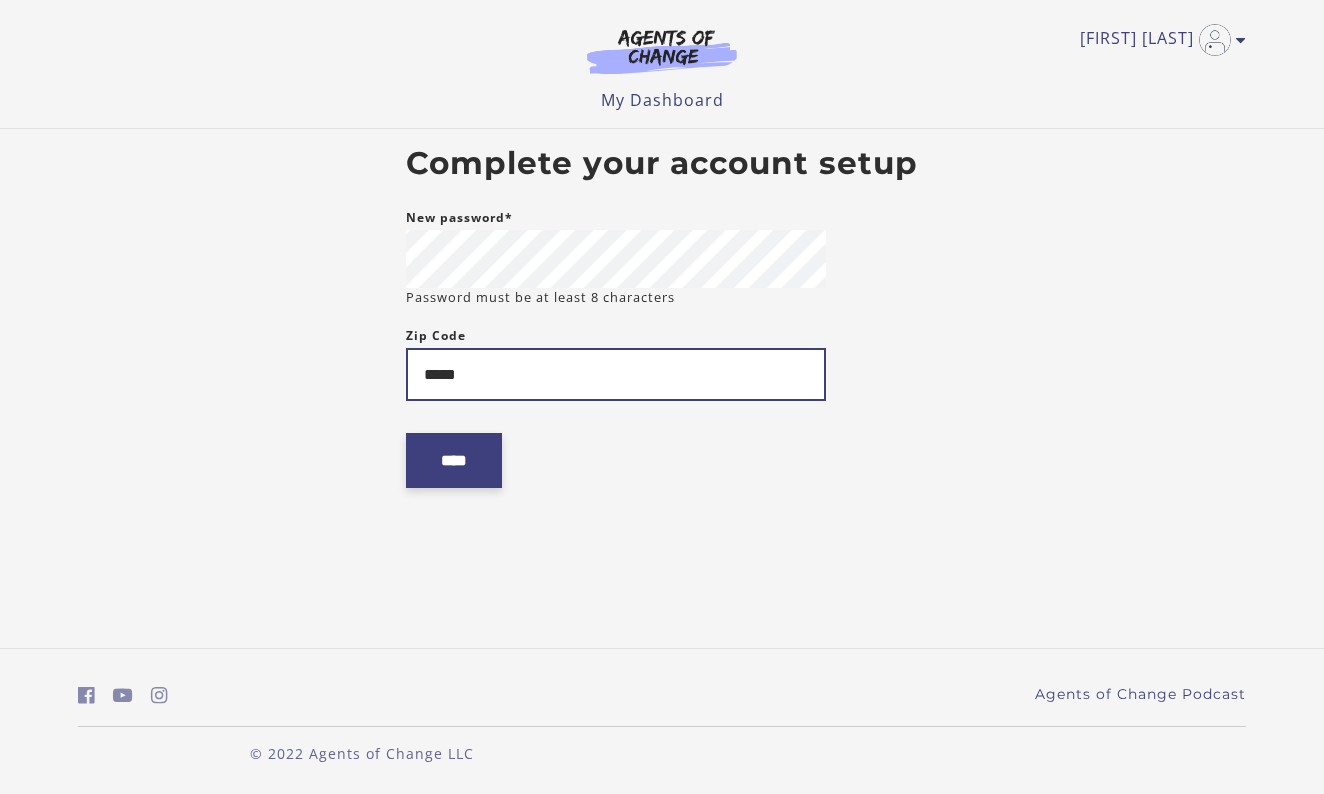 type on "*****" 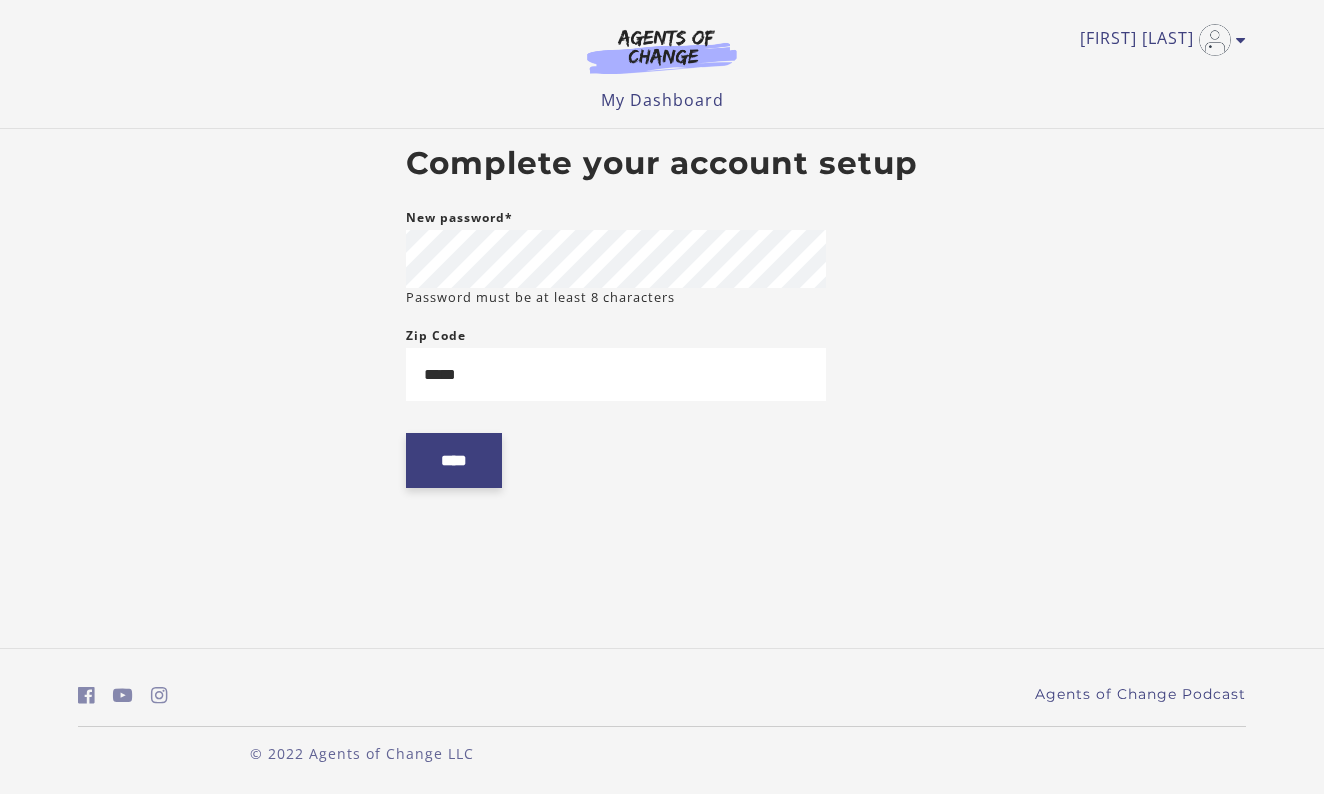click on "****" at bounding box center (454, 460) 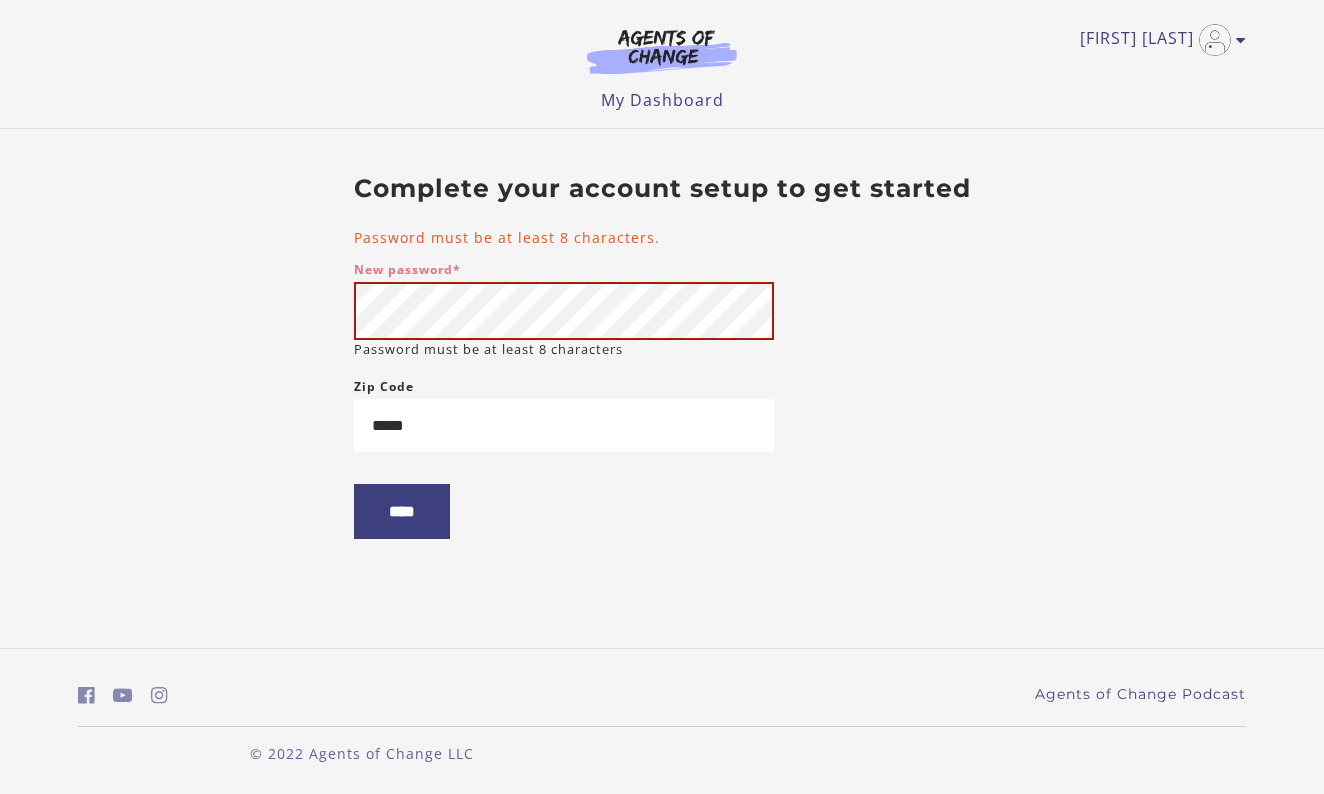 scroll, scrollTop: 0, scrollLeft: 0, axis: both 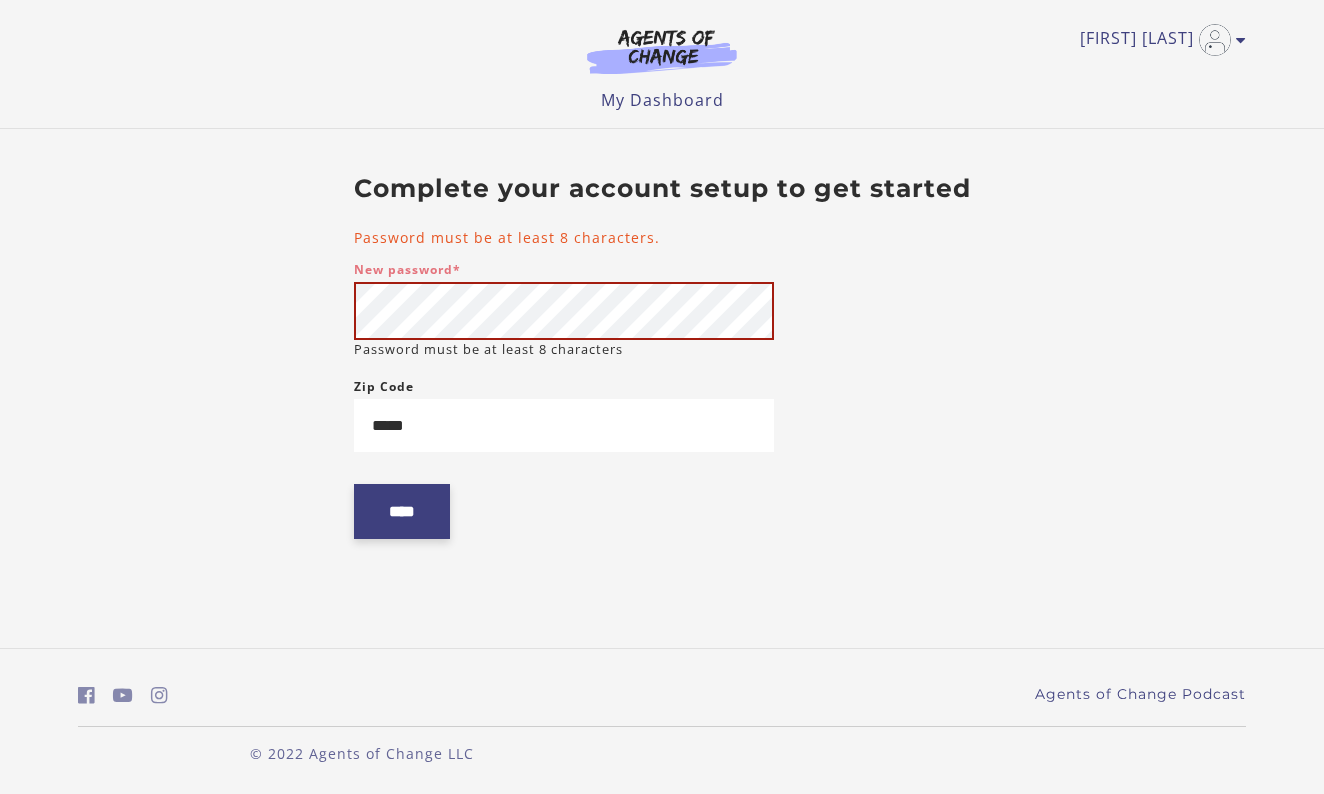 click on "****" at bounding box center [402, 511] 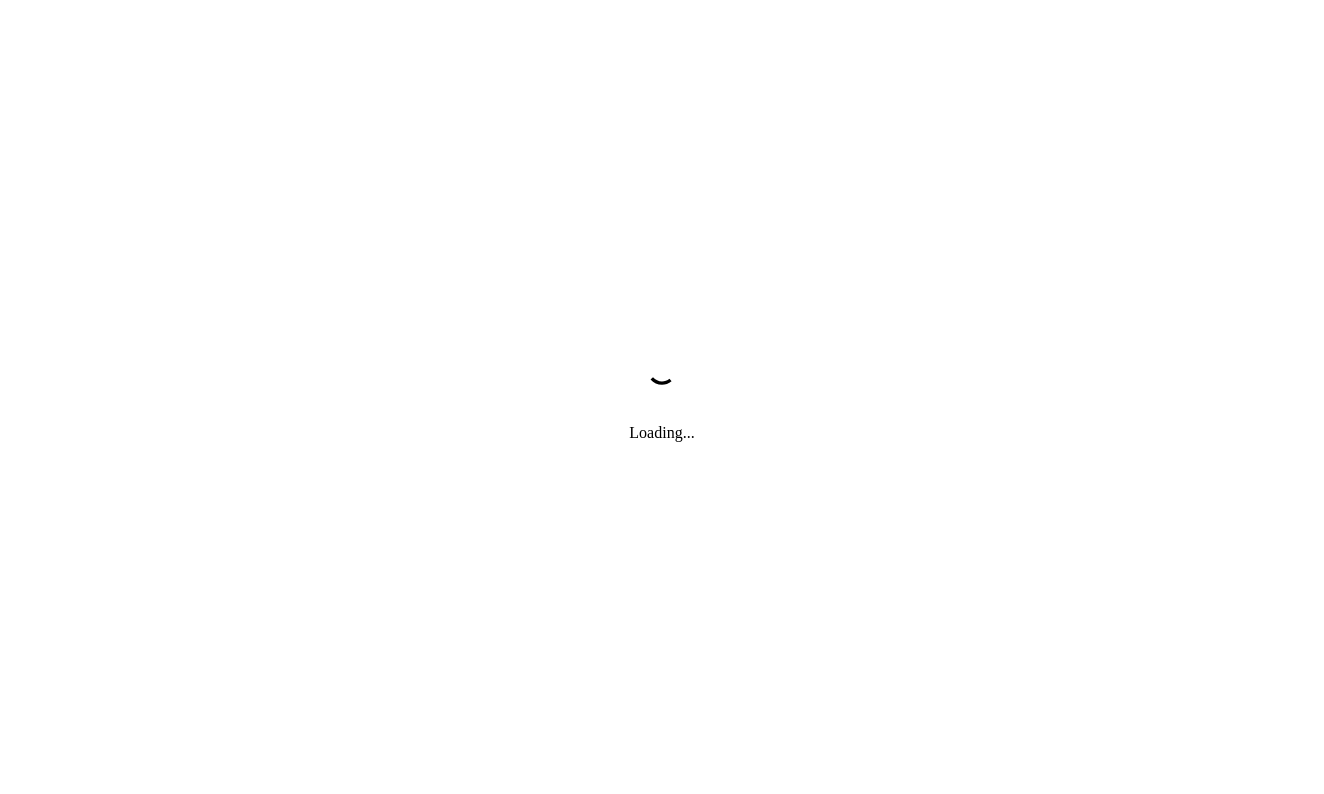 scroll, scrollTop: 0, scrollLeft: 0, axis: both 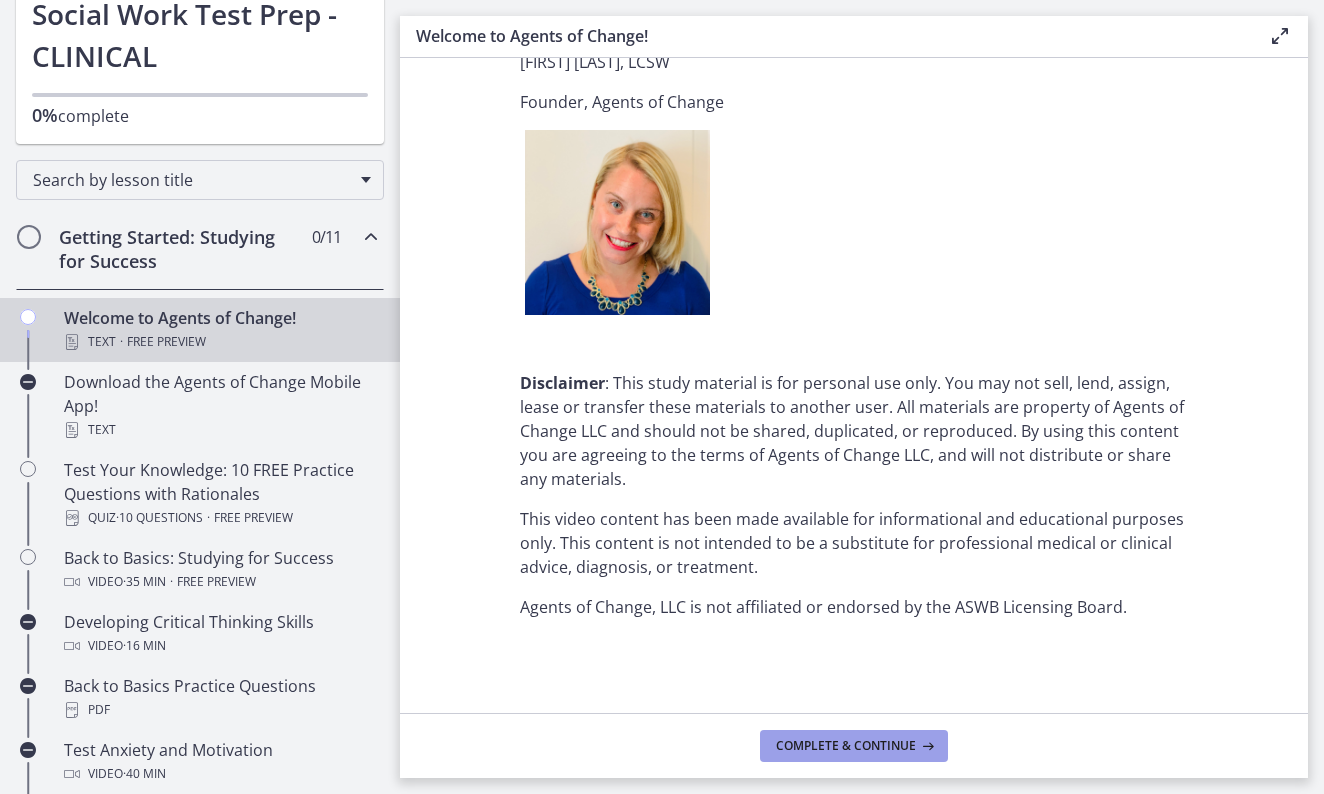 click on "Complete & continue" at bounding box center [846, 746] 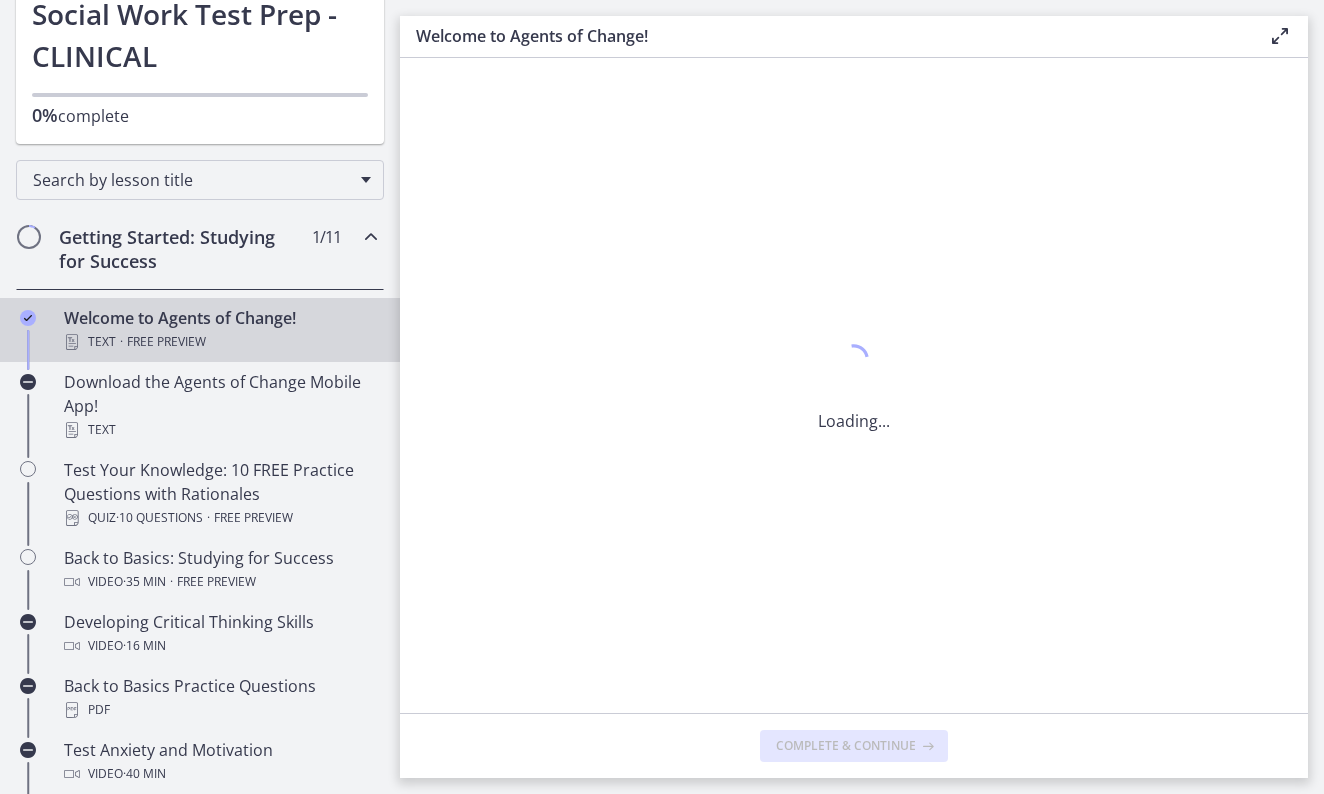 scroll, scrollTop: 0, scrollLeft: 0, axis: both 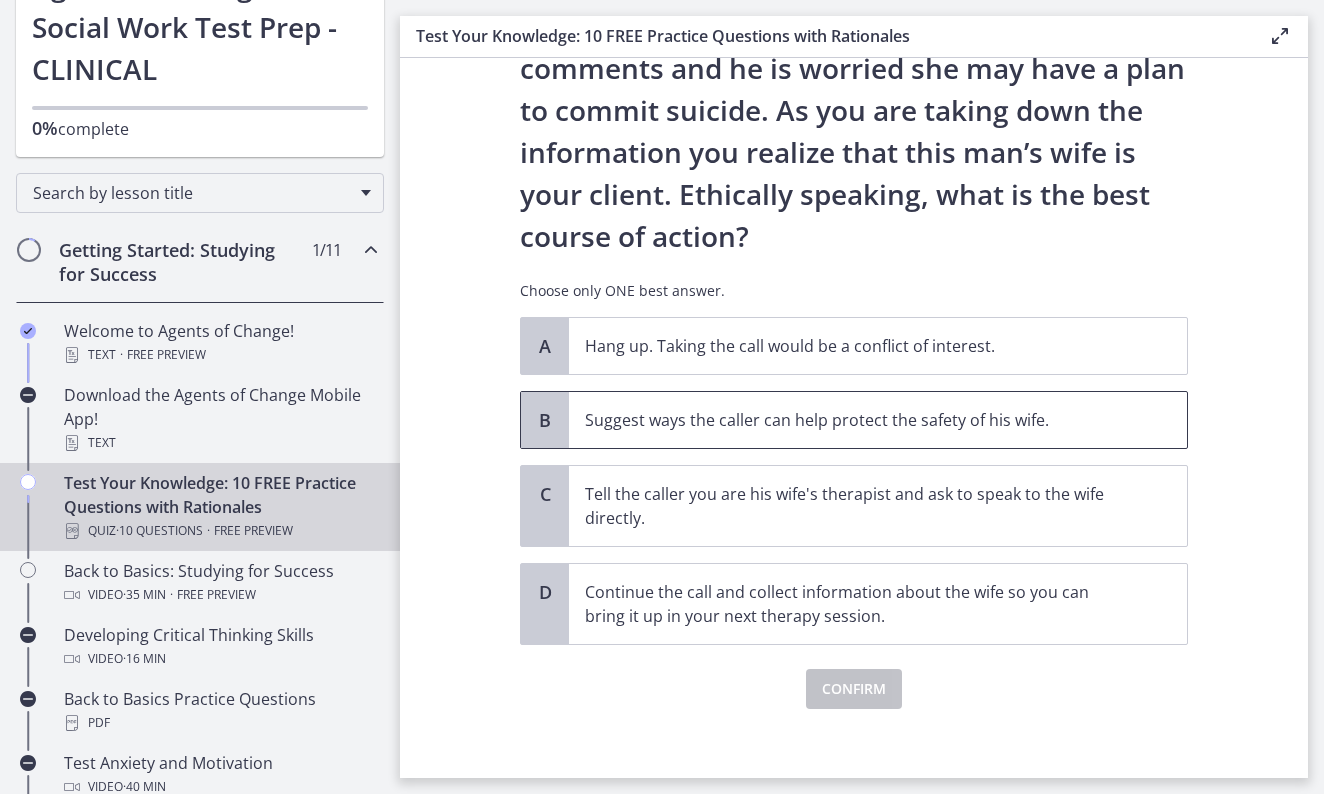 click on "Suggest ways the caller can help protect the safety of his wife." at bounding box center [878, 420] 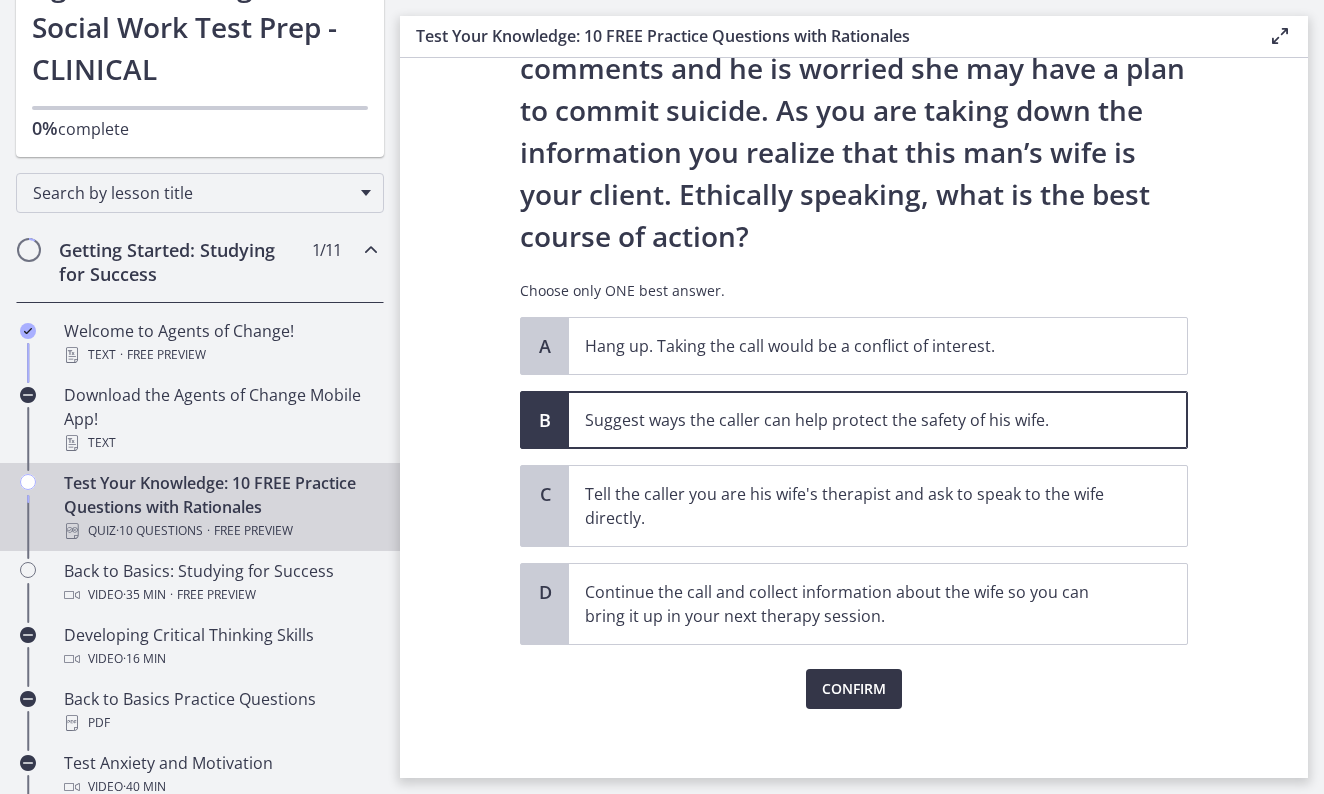 click on "Confirm" at bounding box center [854, 689] 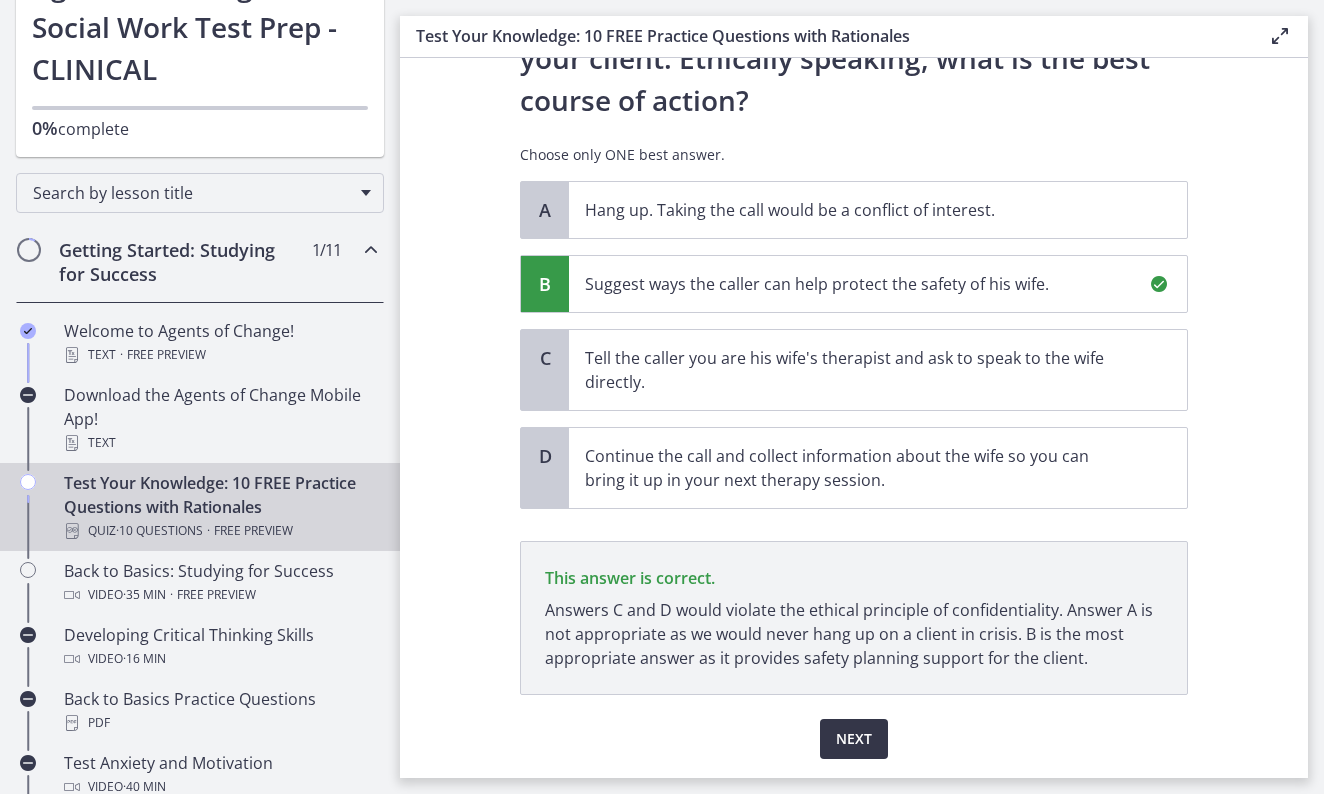scroll, scrollTop: 398, scrollLeft: 0, axis: vertical 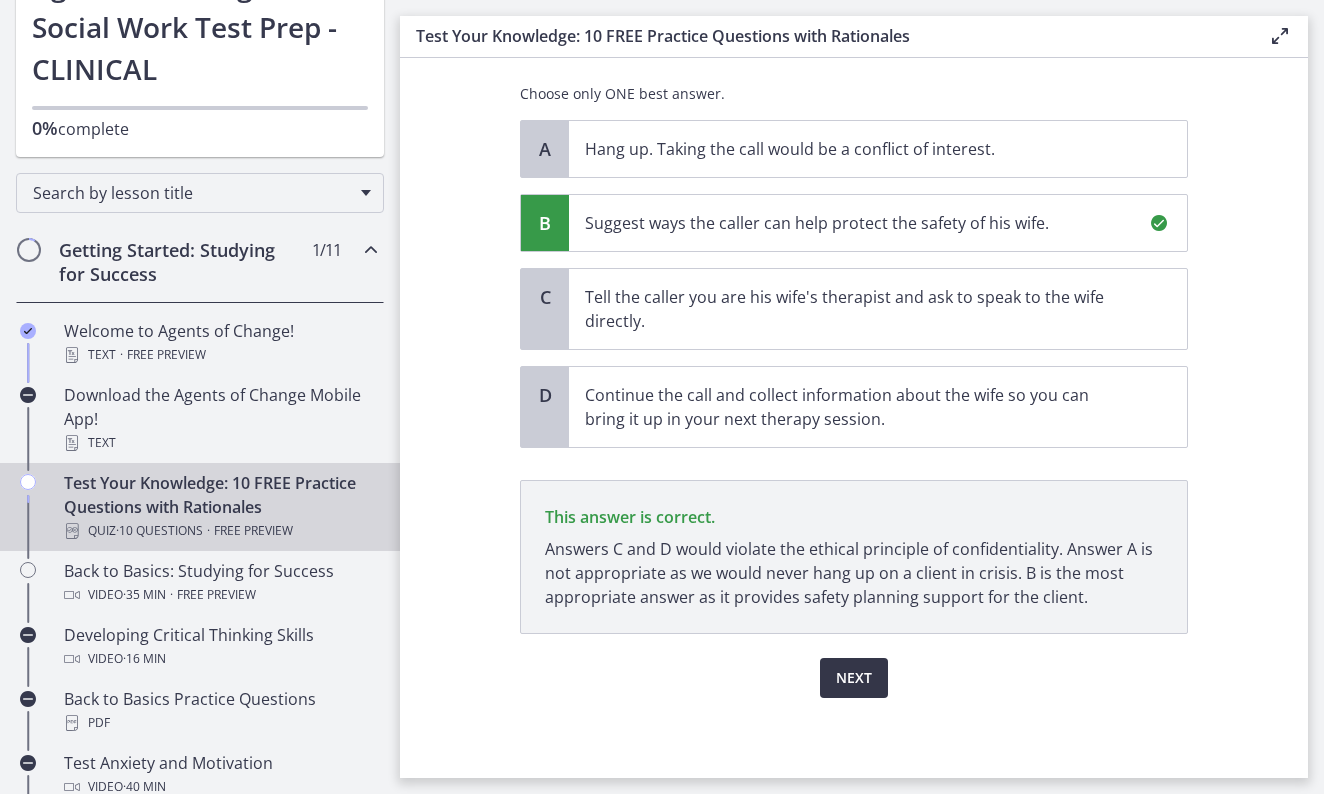 click on "Next" at bounding box center [854, 678] 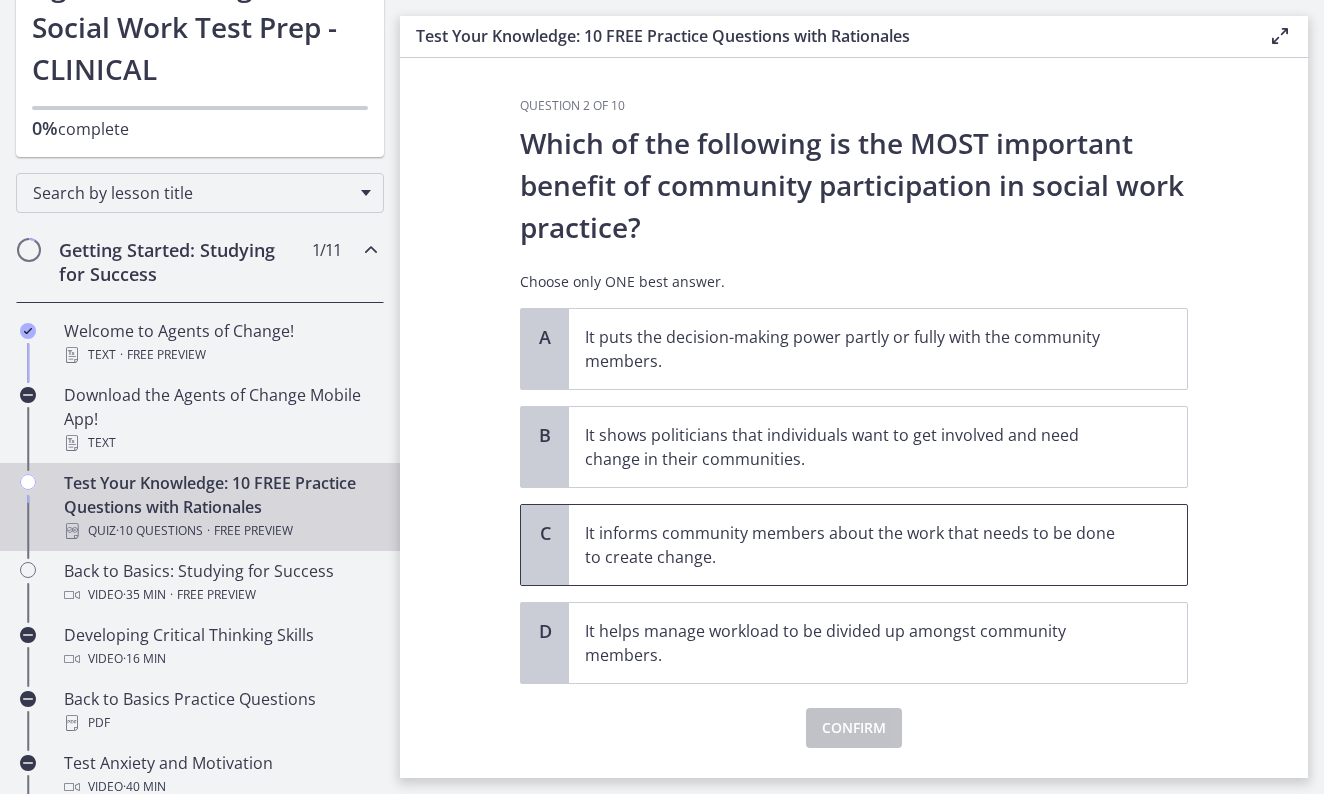 click on "It informs community members about the work that needs to be done to create change." at bounding box center (858, 545) 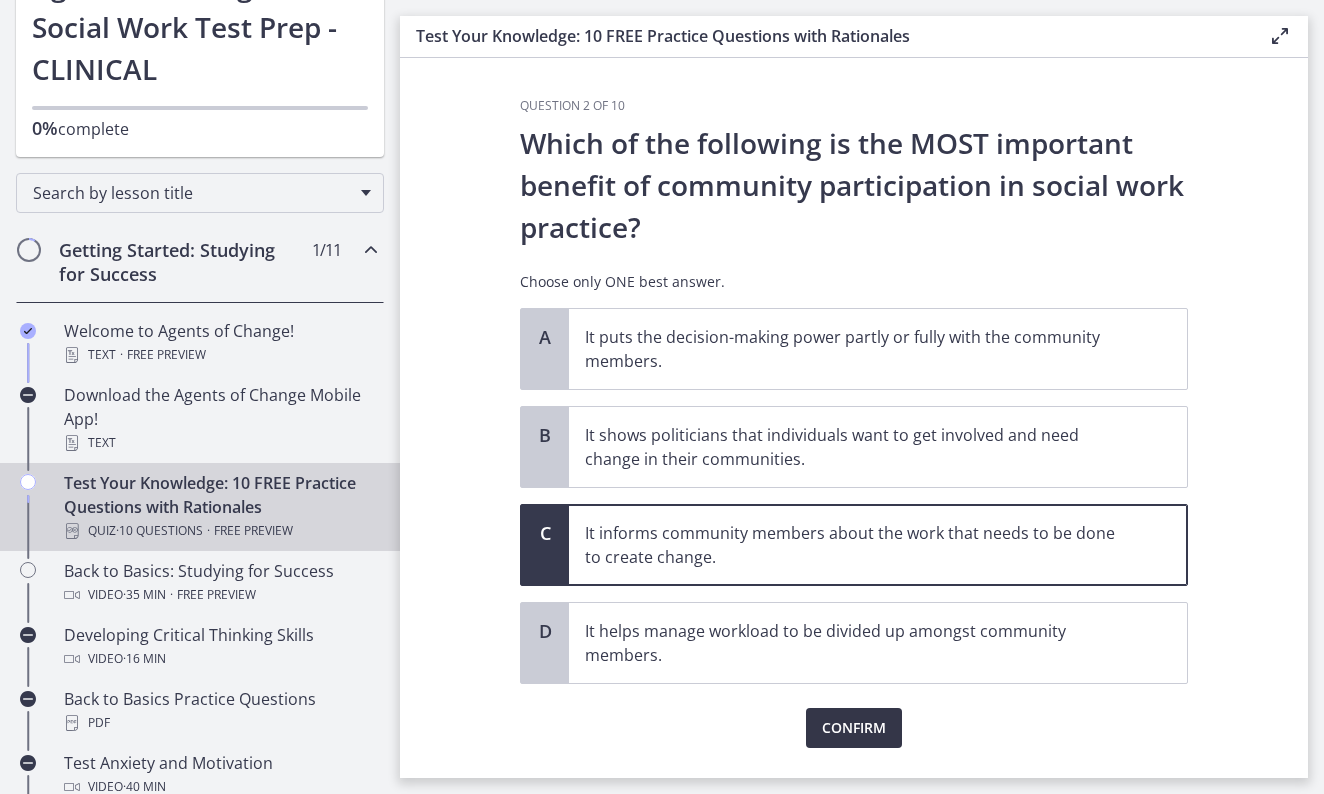 click on "Confirm" at bounding box center [854, 728] 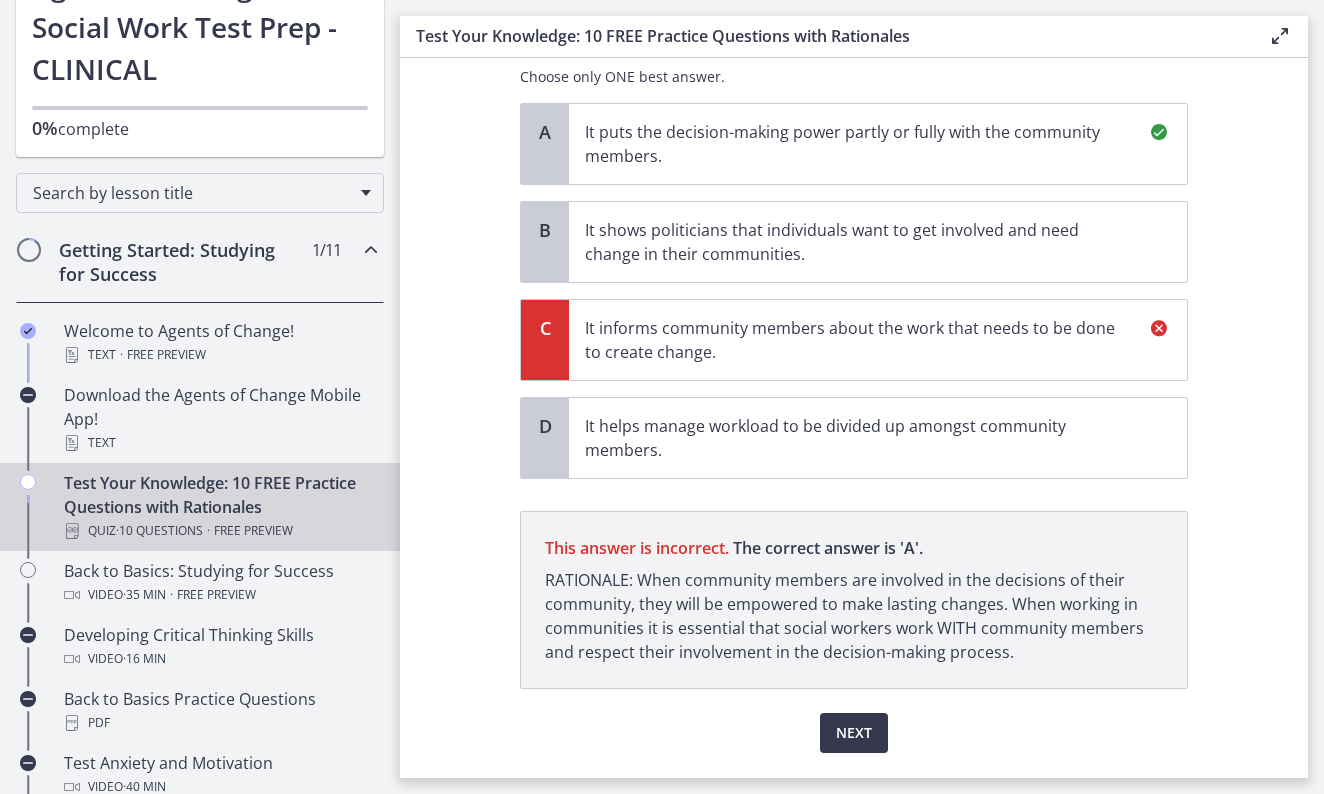 scroll, scrollTop: 228, scrollLeft: 0, axis: vertical 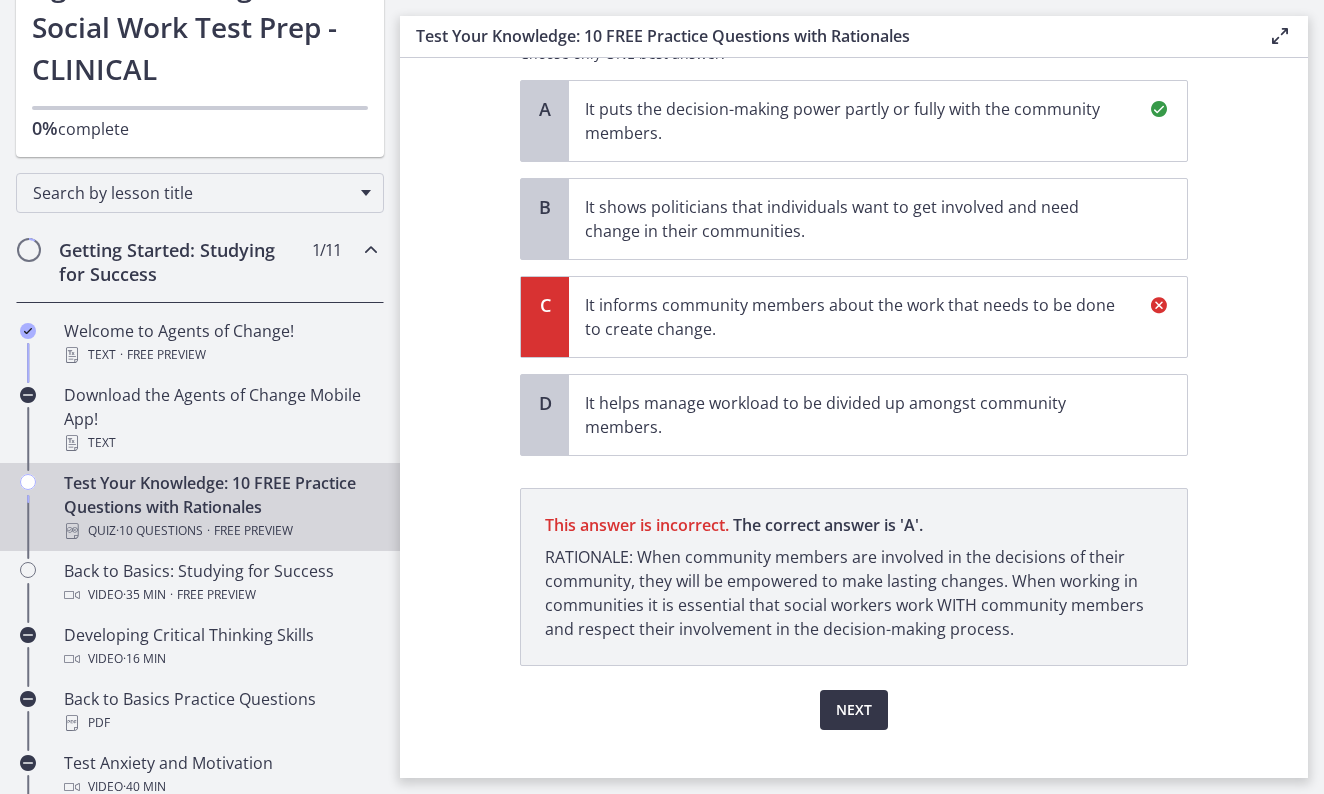 click on "Next" at bounding box center (854, 710) 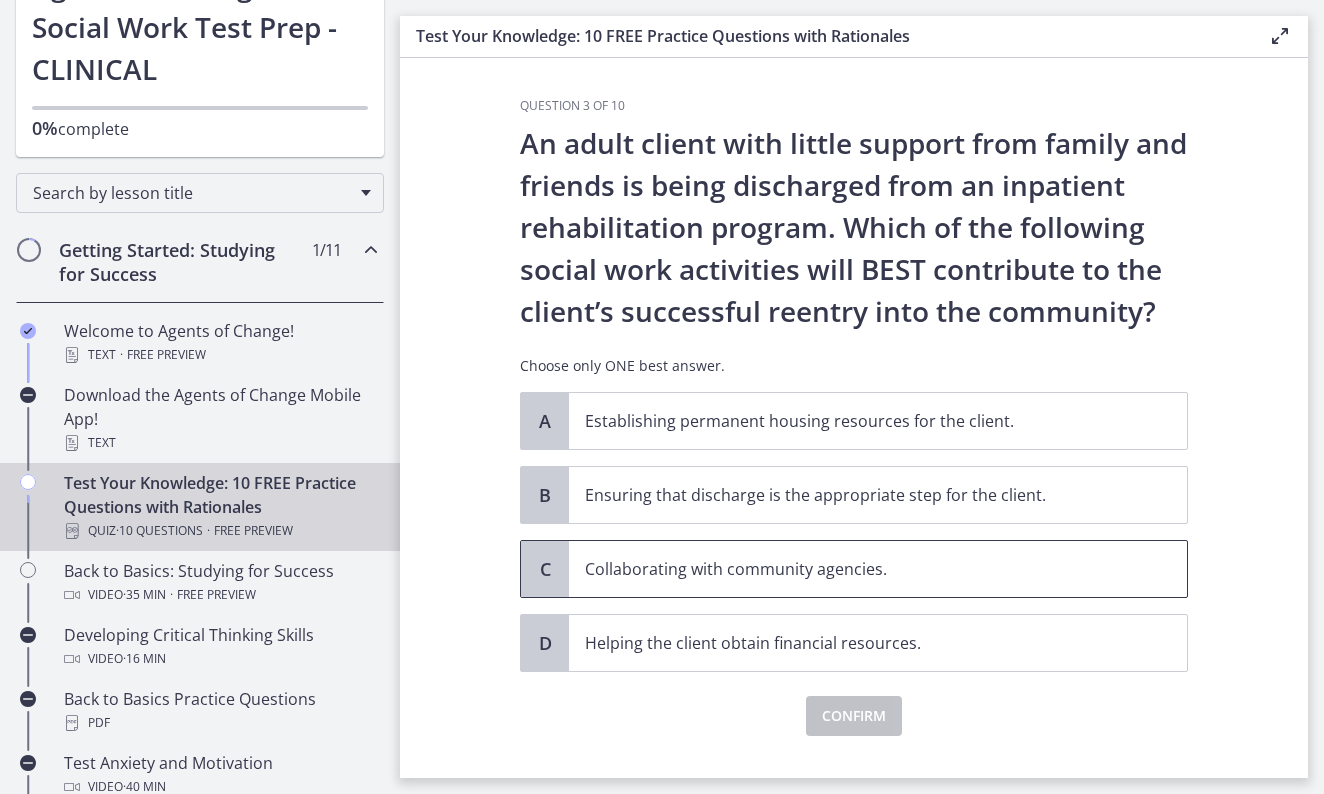 click on "Collaborating with community agencies." at bounding box center [858, 569] 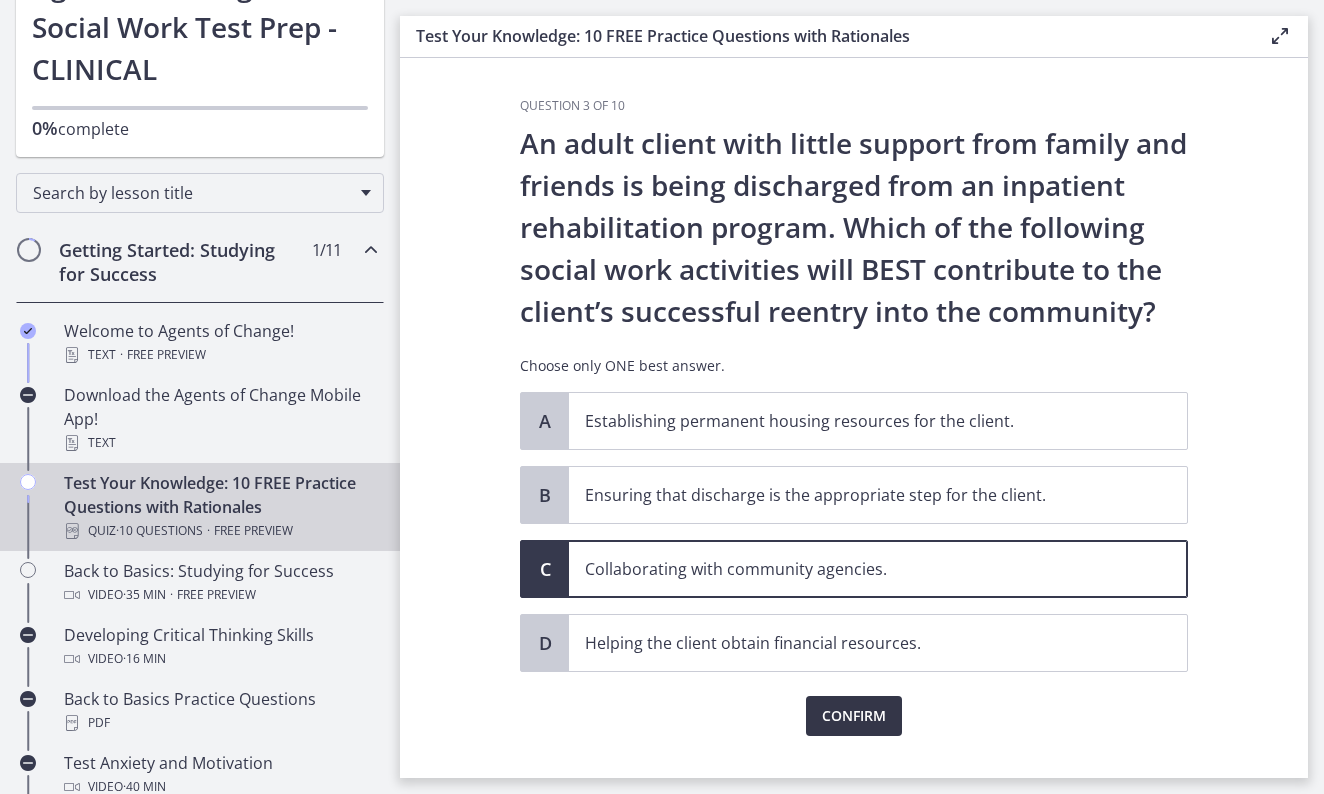click on "Confirm" at bounding box center [854, 716] 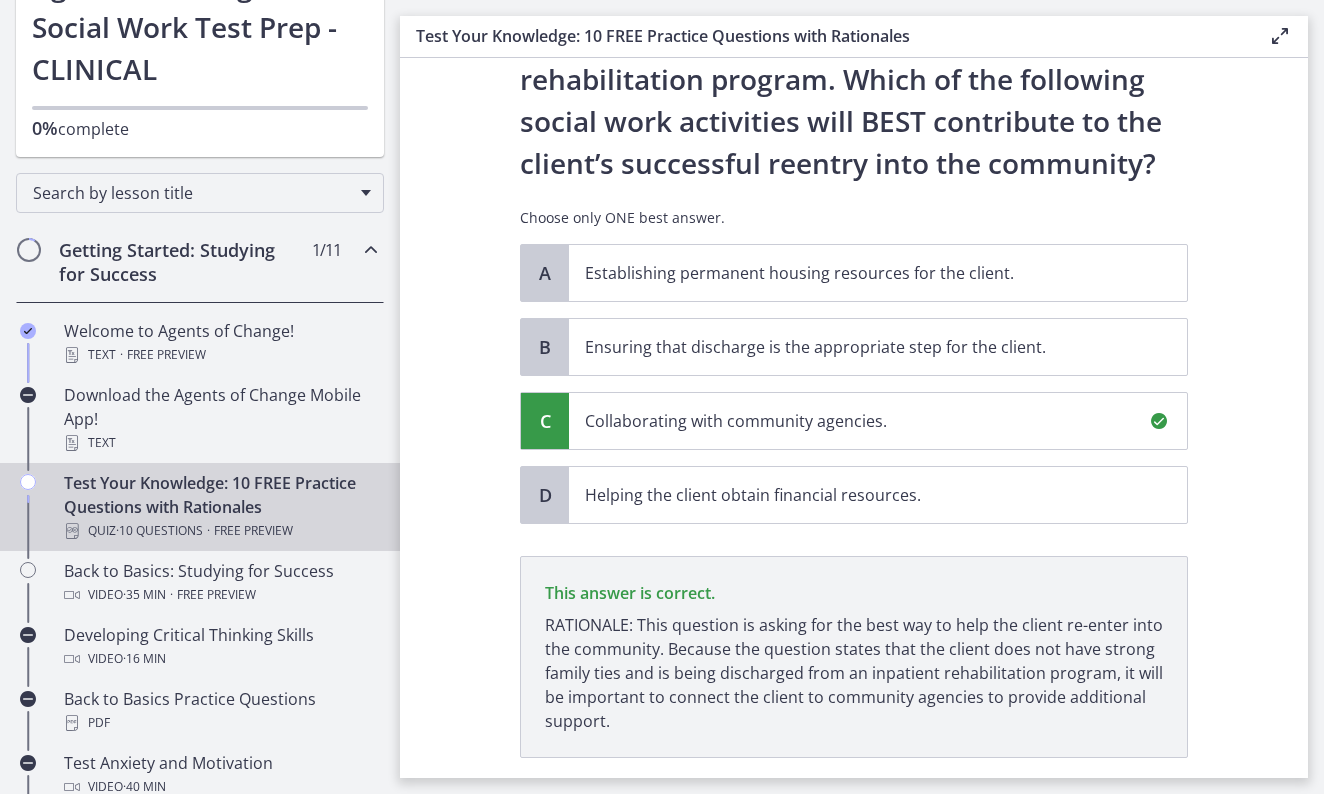 scroll, scrollTop: 272, scrollLeft: 0, axis: vertical 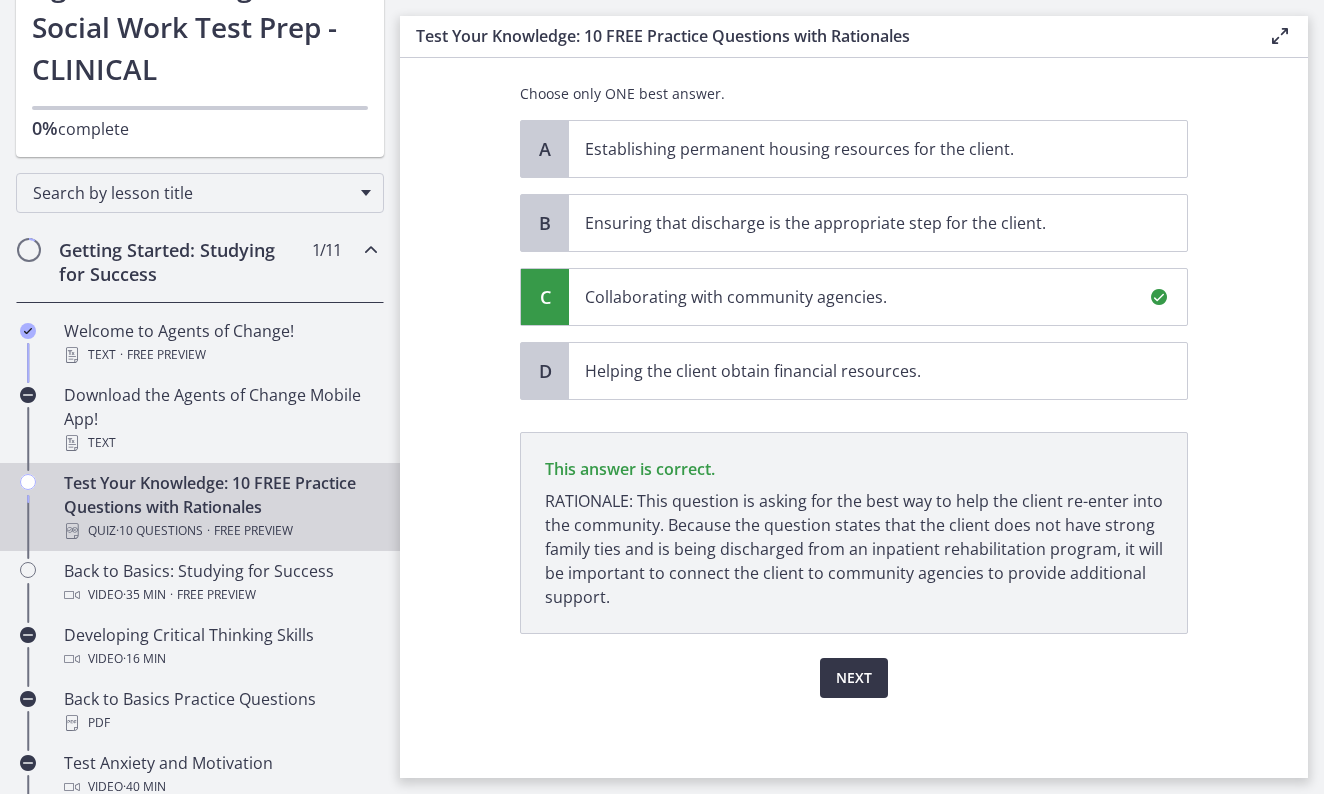 click on "Next" at bounding box center (854, 678) 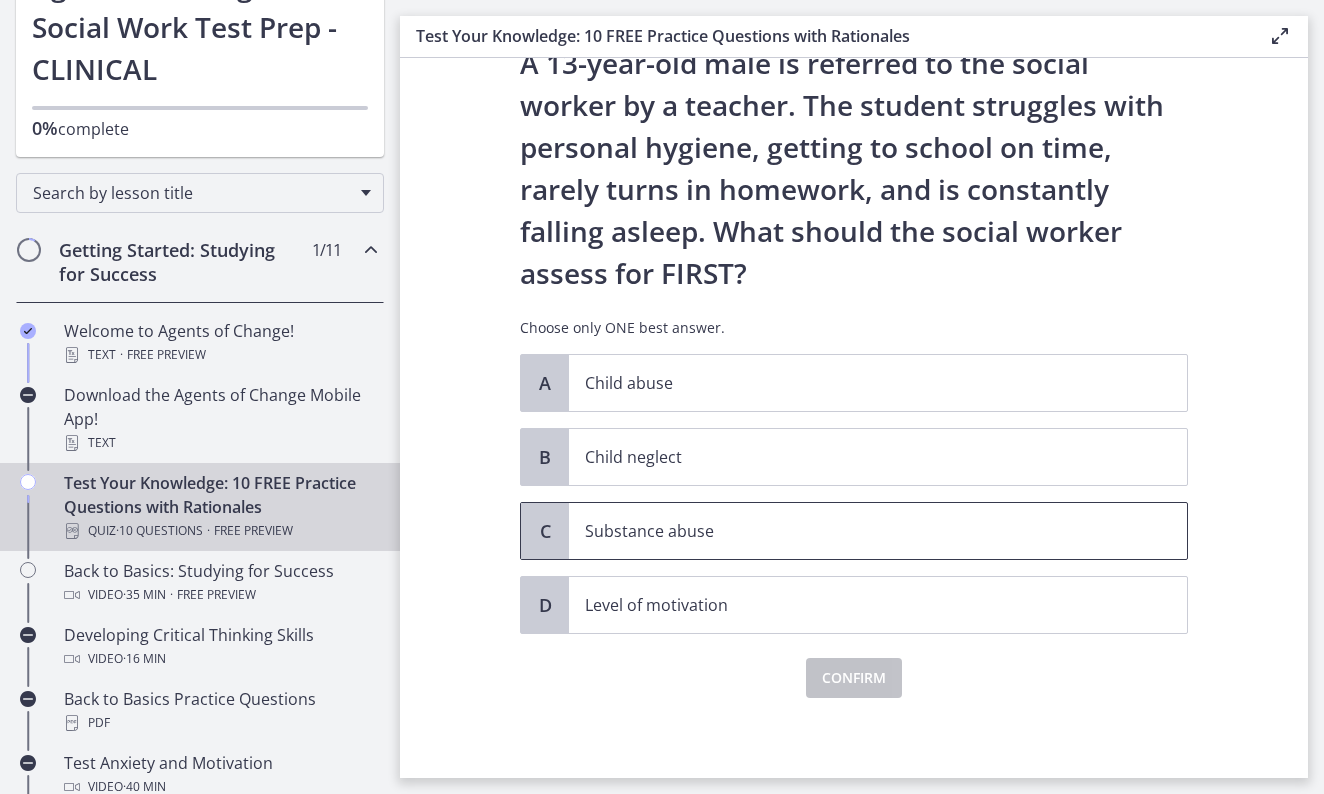 scroll, scrollTop: 80, scrollLeft: 0, axis: vertical 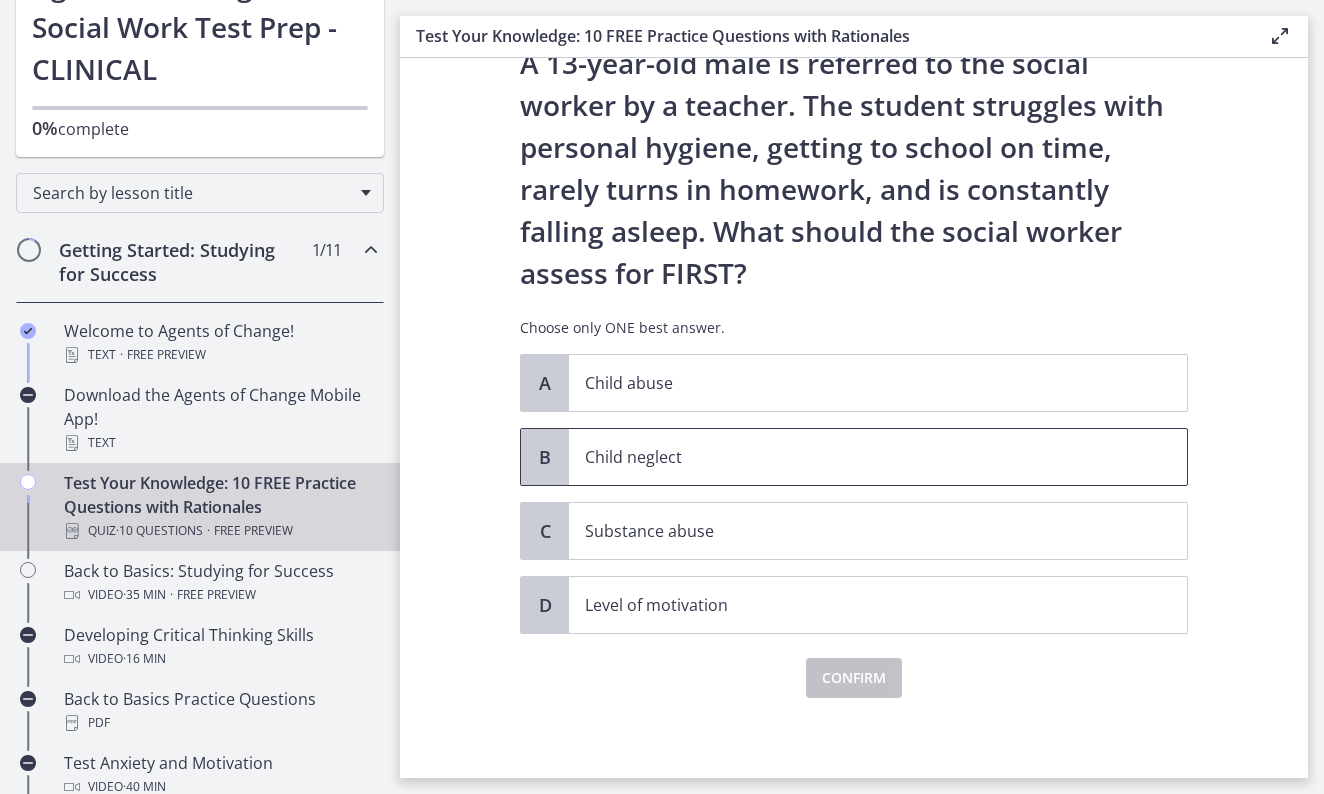 click on "Child neglect" at bounding box center (878, 457) 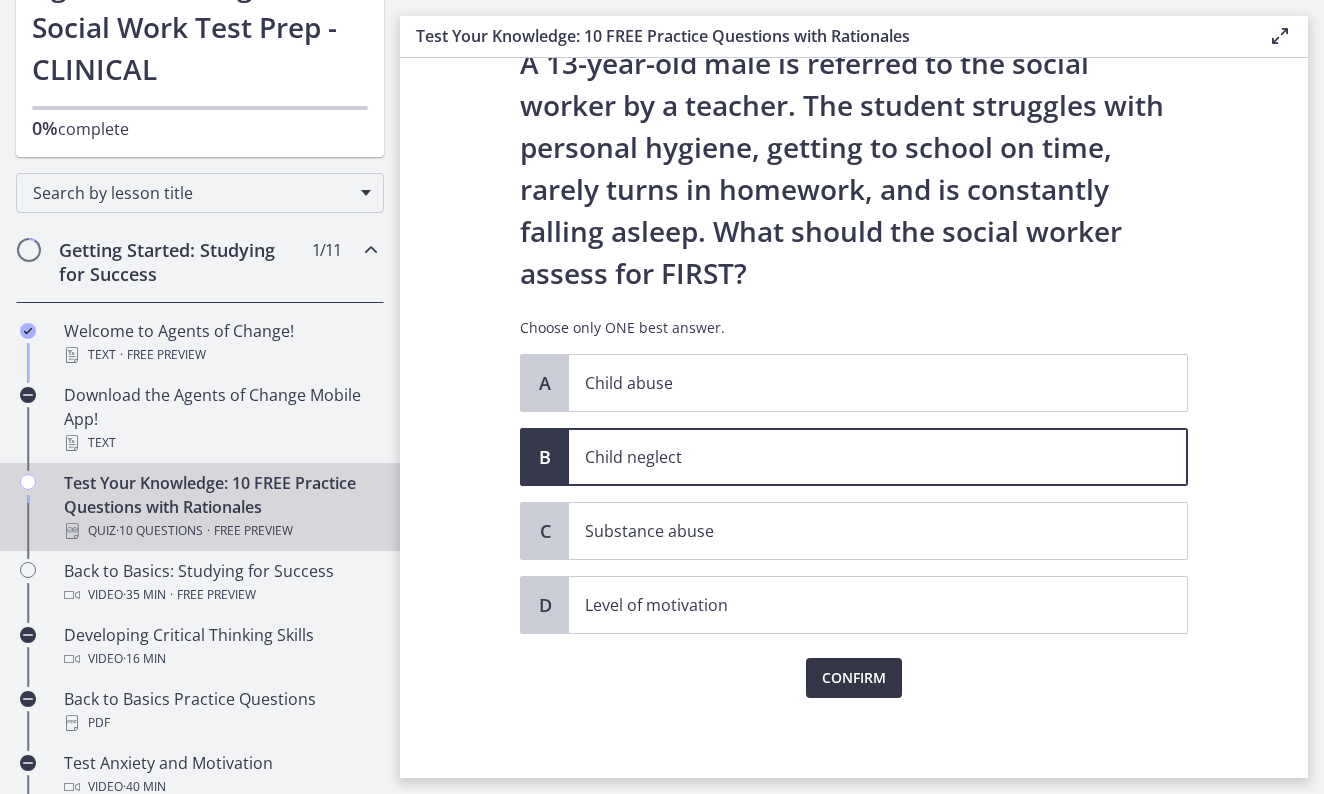 click on "Confirm" at bounding box center (854, 678) 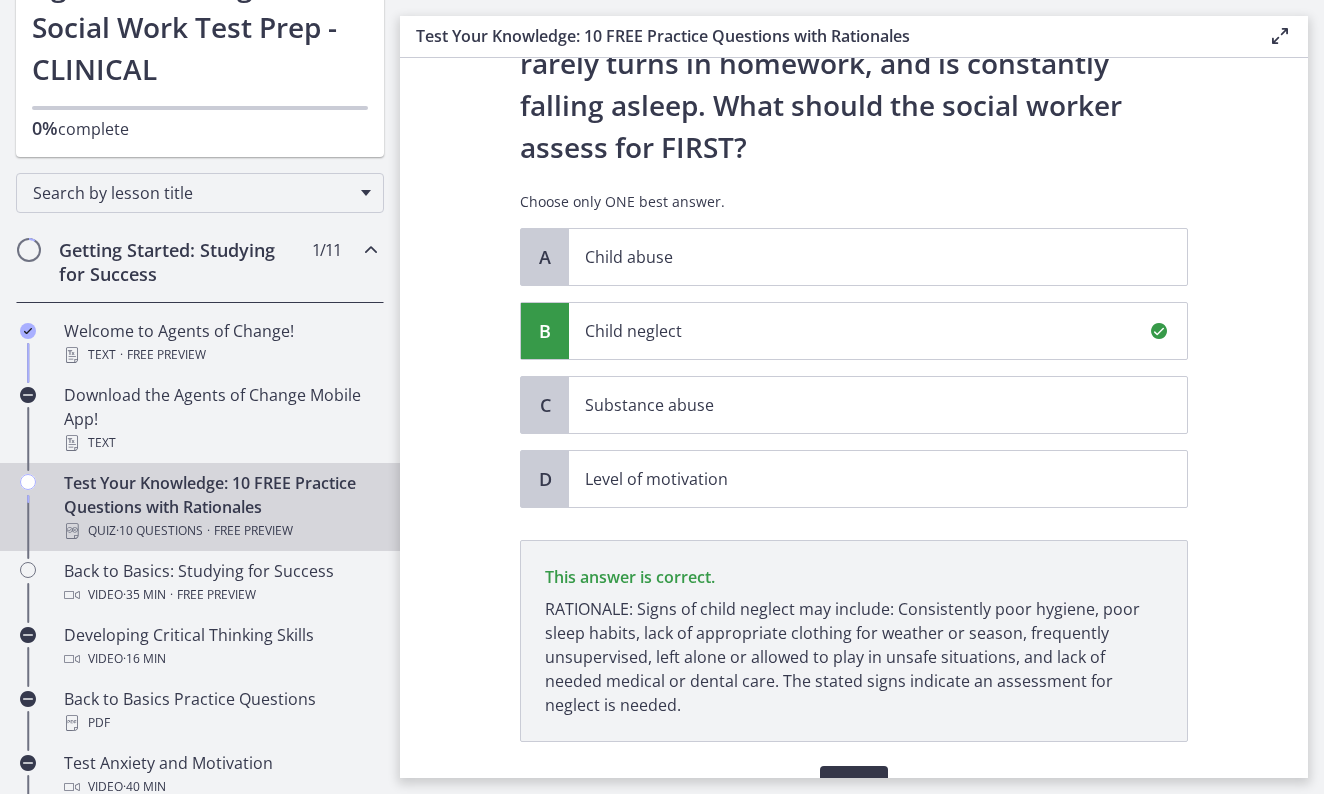 scroll, scrollTop: 314, scrollLeft: 0, axis: vertical 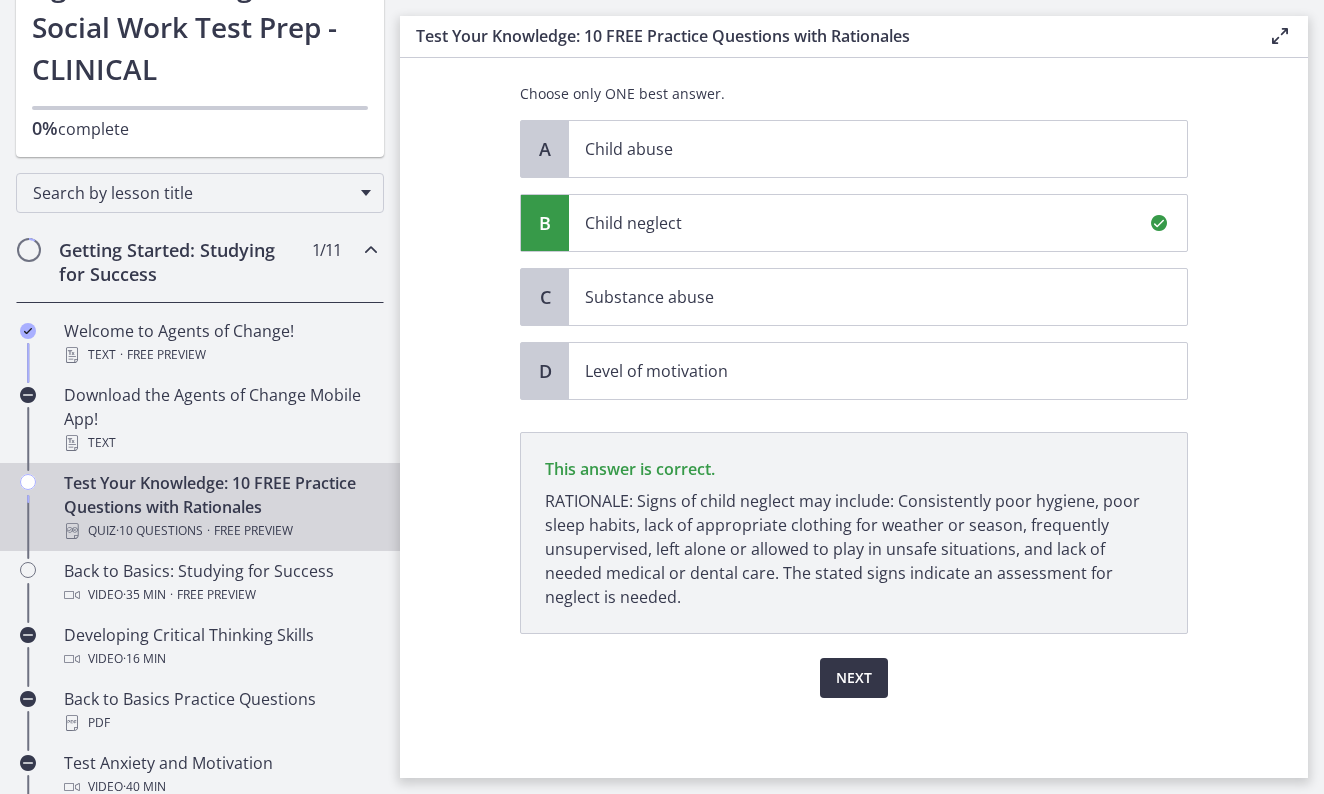 click on "Next" at bounding box center [854, 678] 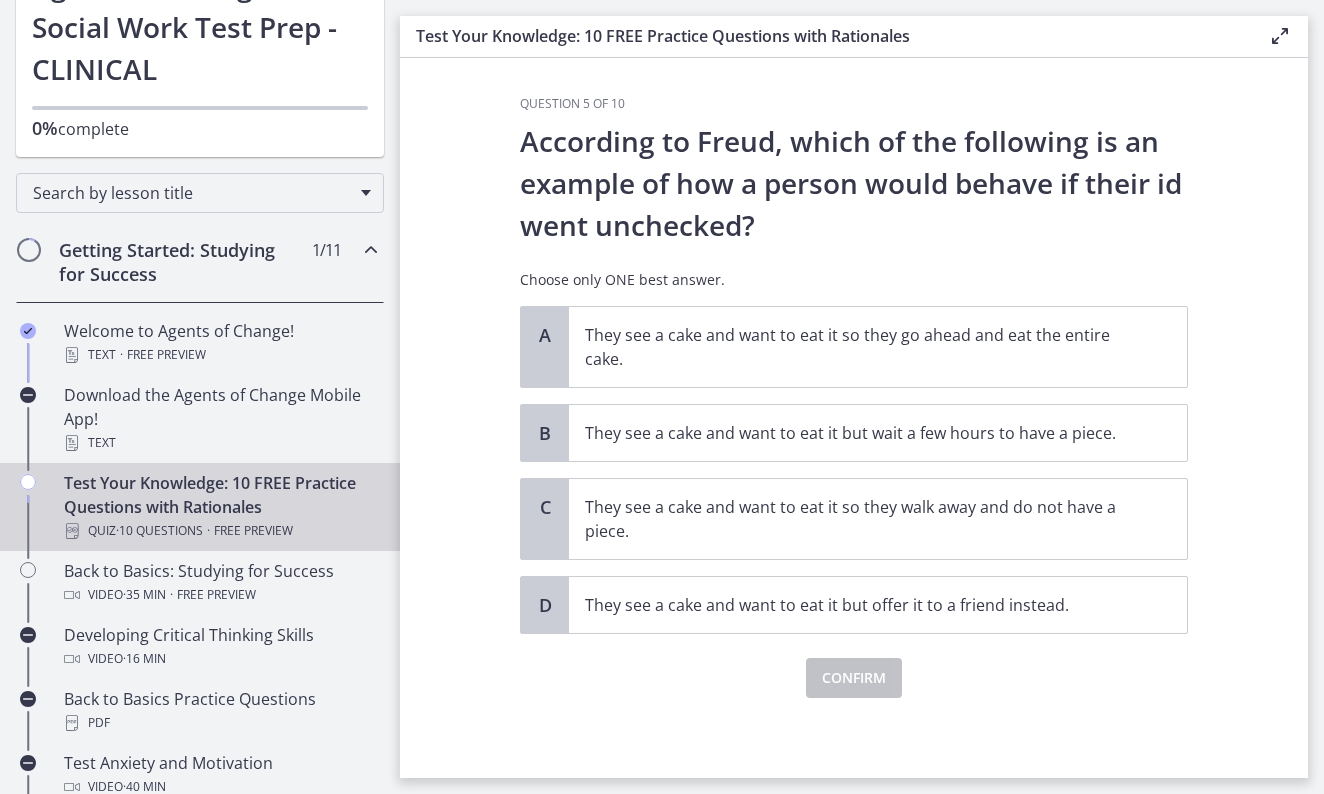 scroll, scrollTop: 0, scrollLeft: 0, axis: both 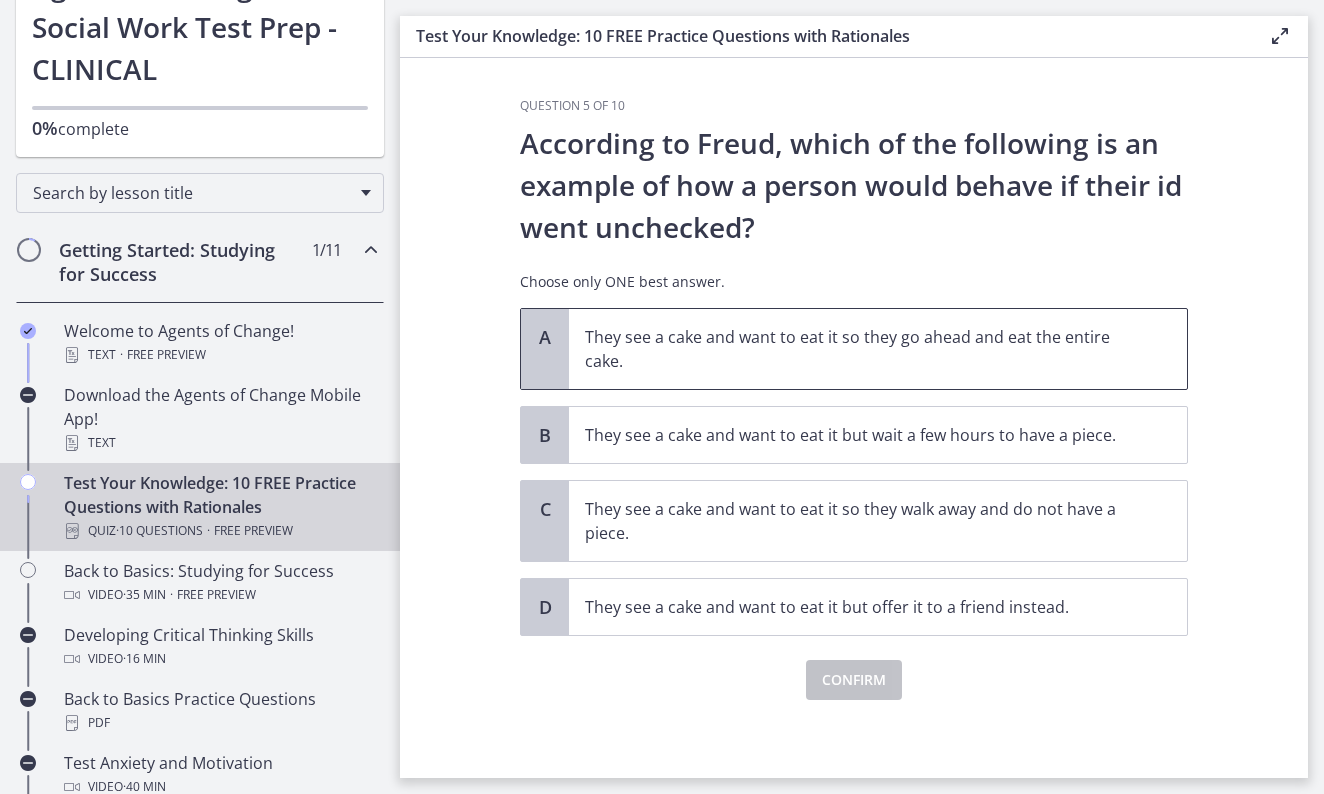 click on "They see a cake and want to eat it so they go ahead and eat the entire cake." at bounding box center [858, 349] 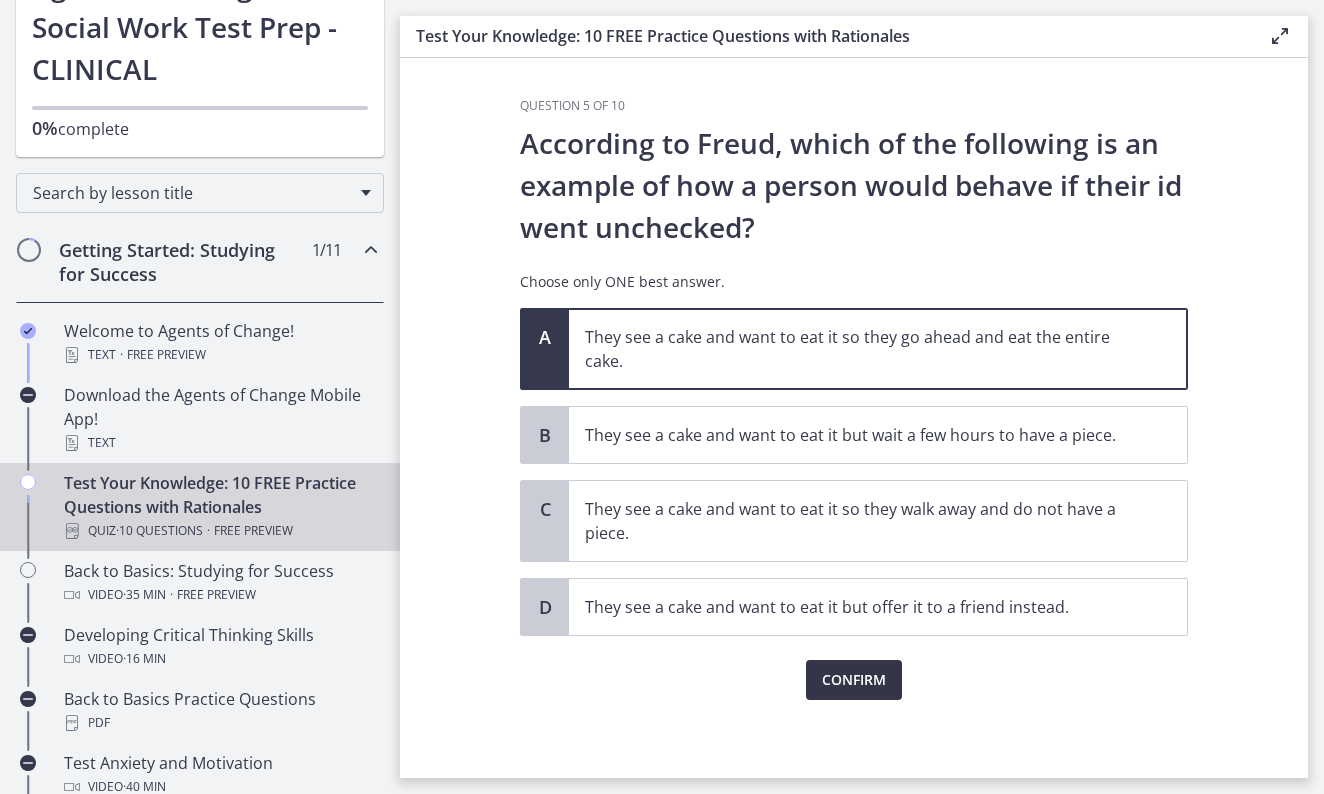 click on "Confirm" at bounding box center (854, 680) 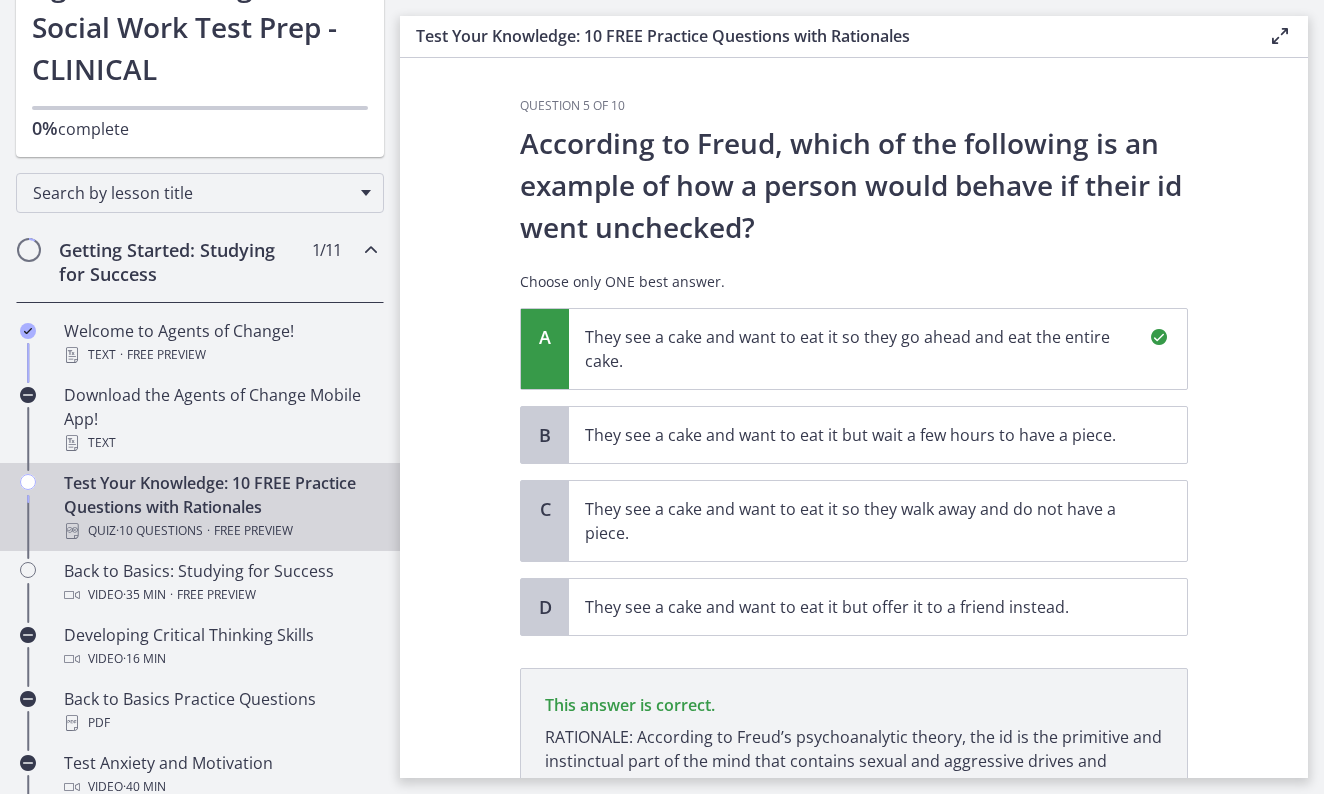 scroll, scrollTop: 212, scrollLeft: 0, axis: vertical 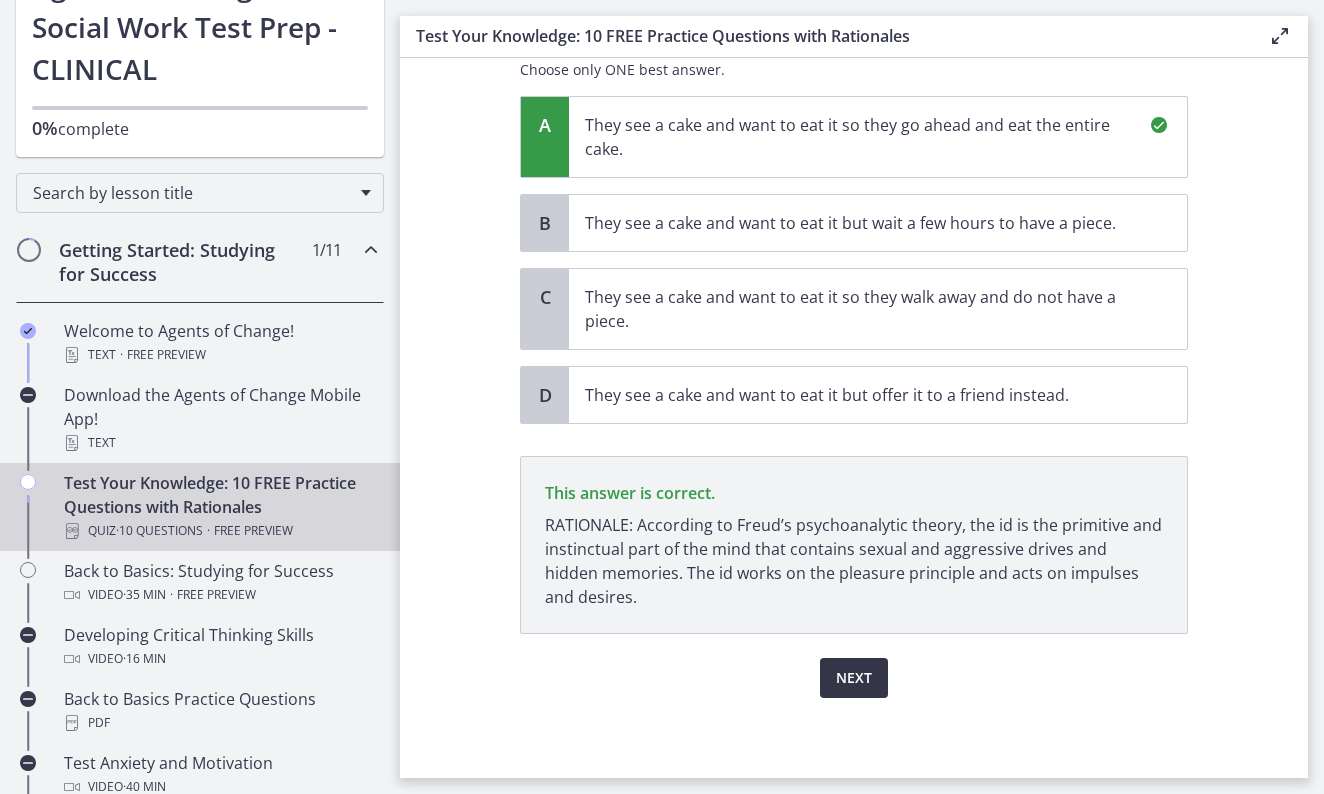 click on "Next" at bounding box center [854, 678] 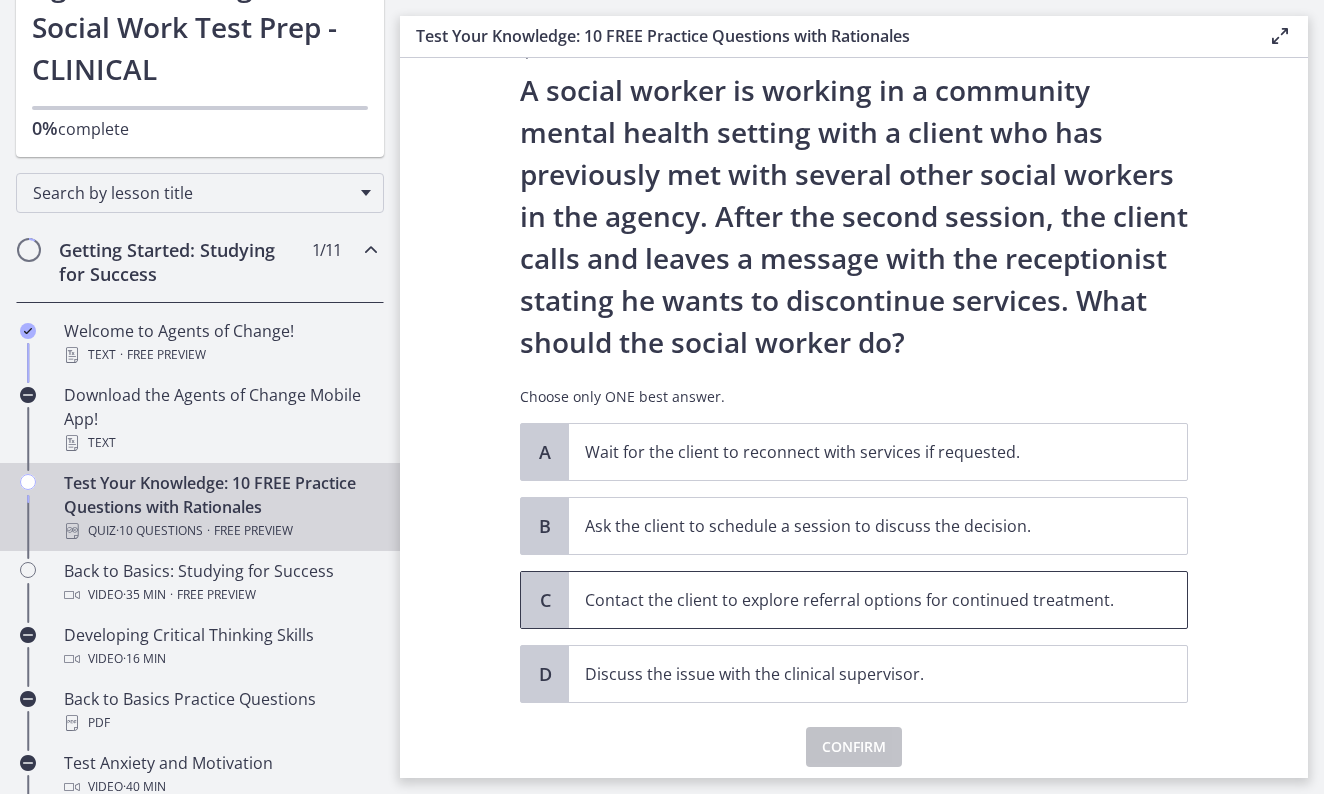 scroll, scrollTop: 66, scrollLeft: 0, axis: vertical 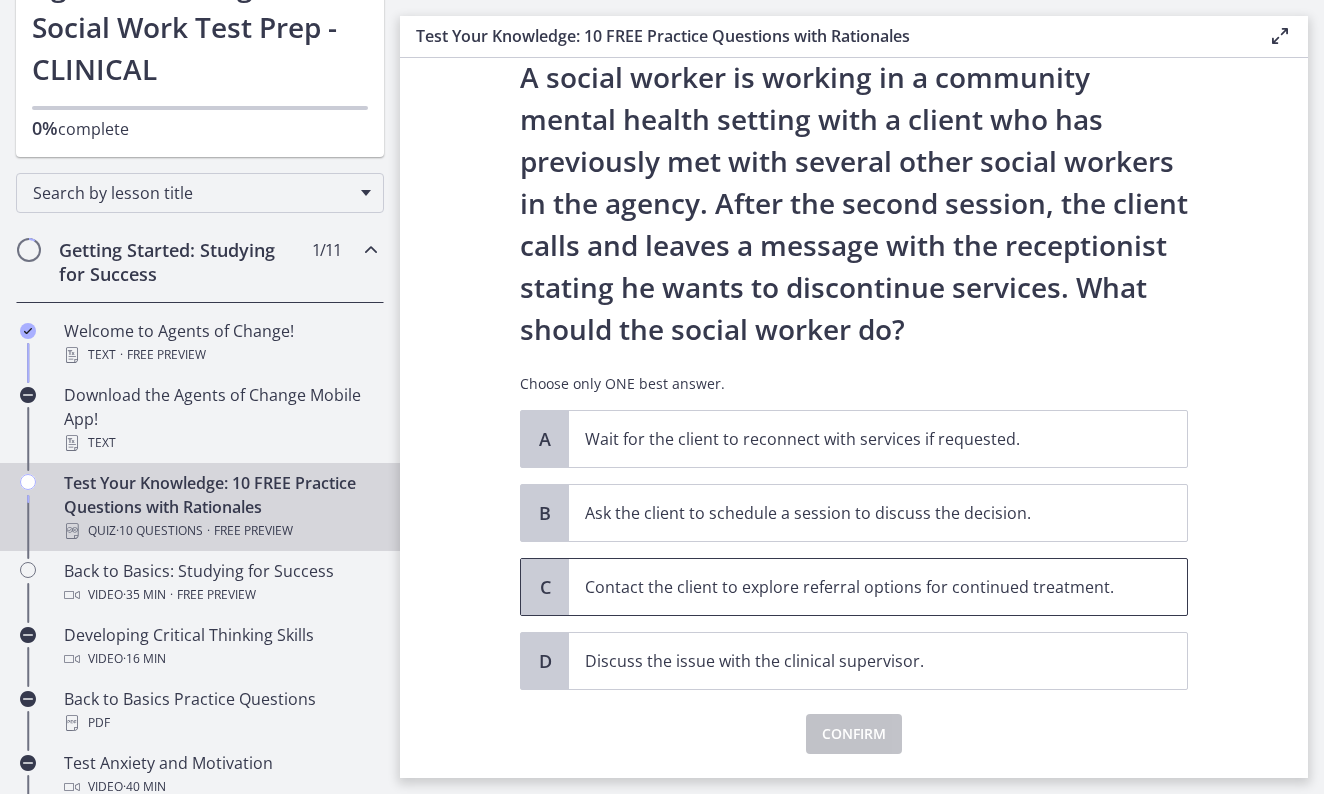 click on "Contact the client to explore referral options for continued treatment." at bounding box center (858, 587) 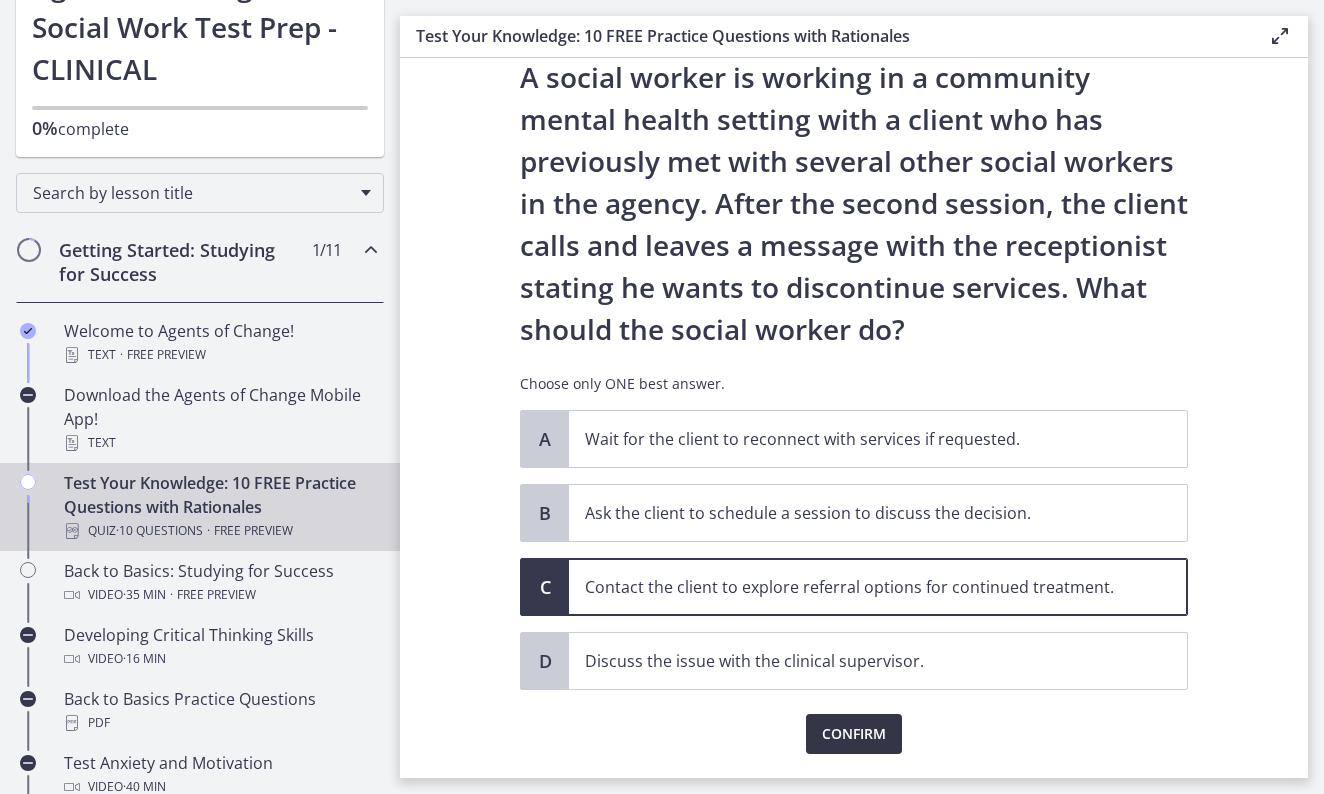 click on "Confirm" at bounding box center [854, 734] 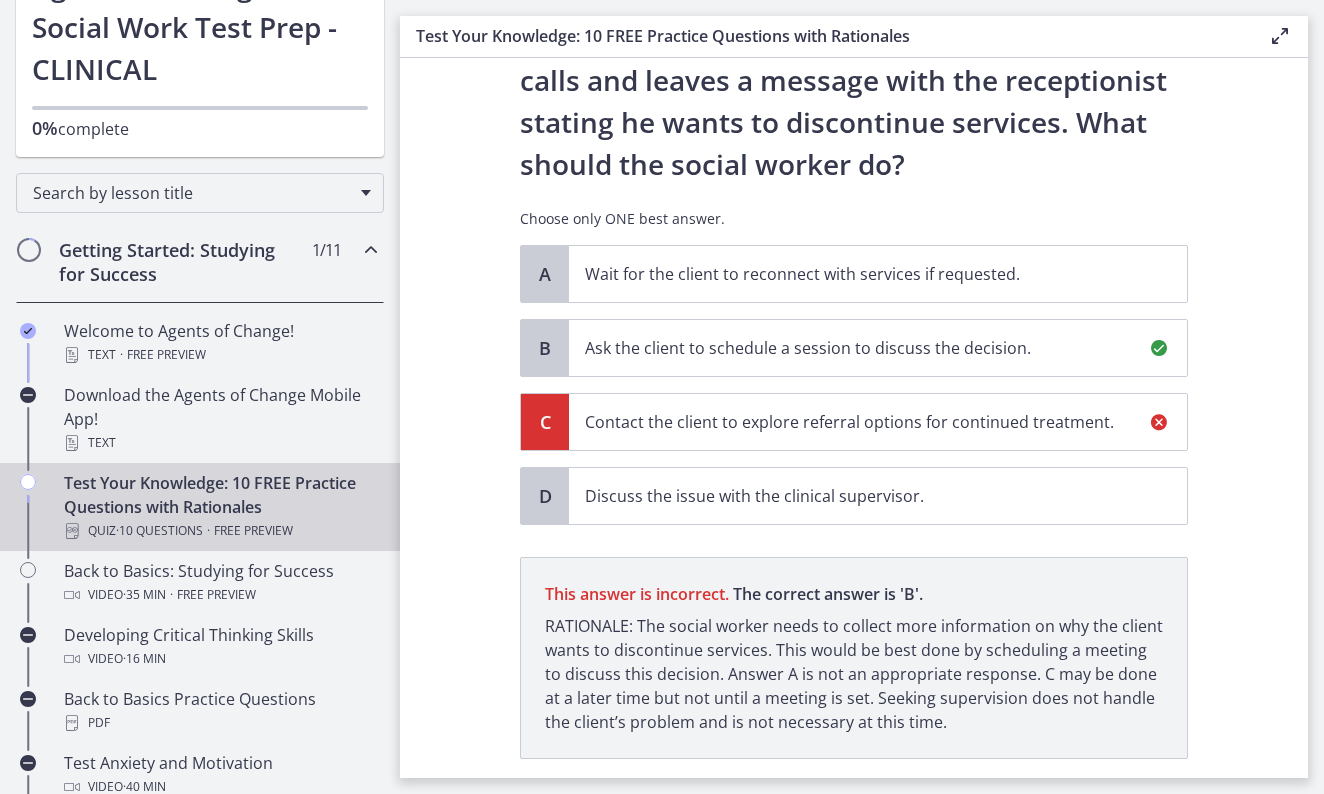 scroll, scrollTop: 356, scrollLeft: 0, axis: vertical 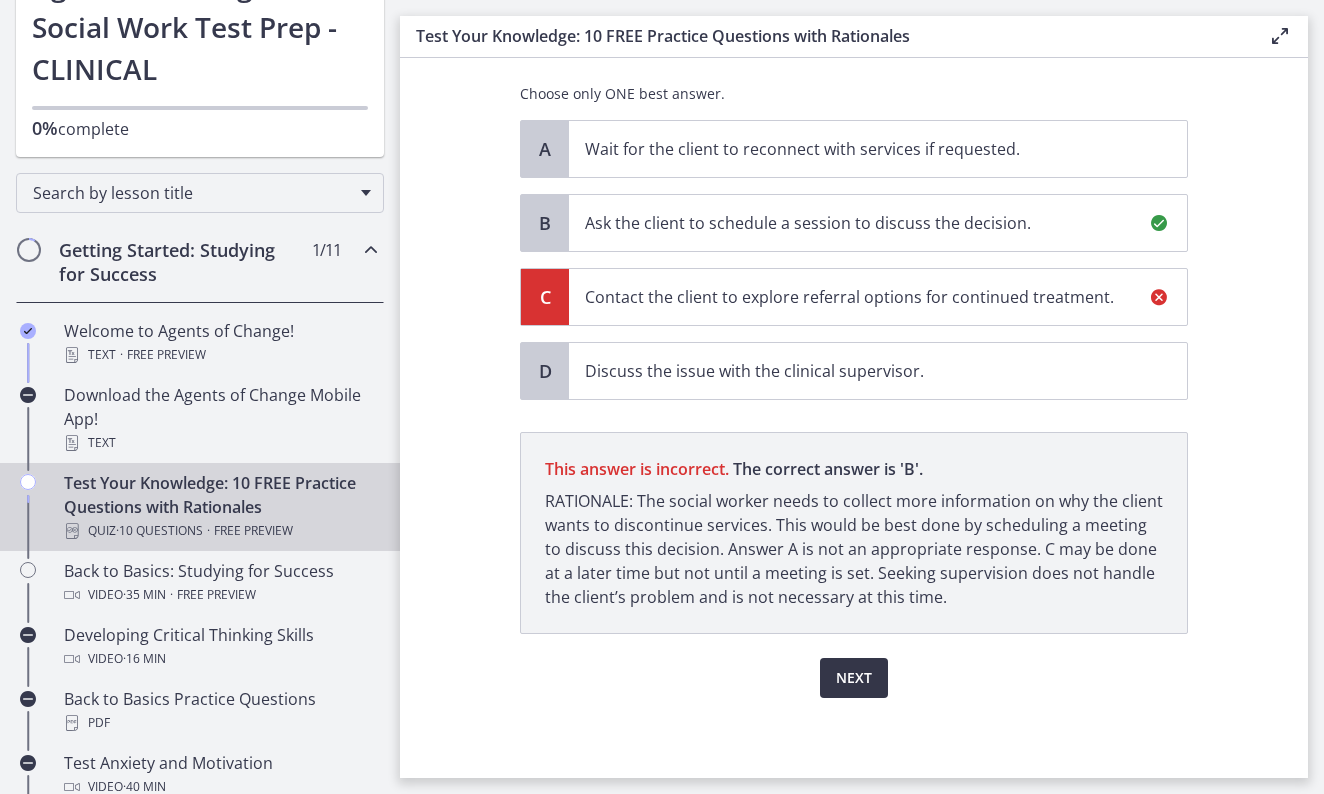 click on "Next" at bounding box center [854, 678] 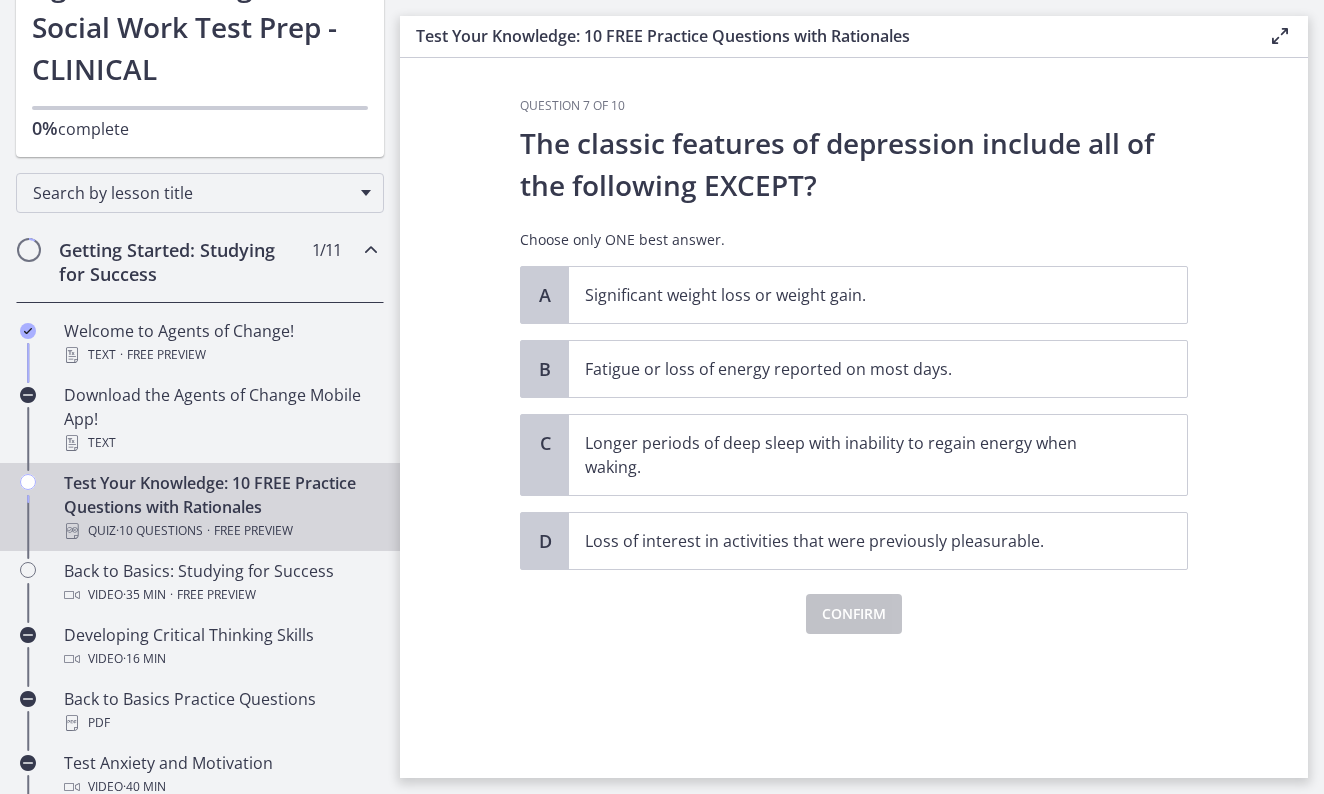 scroll, scrollTop: 0, scrollLeft: 0, axis: both 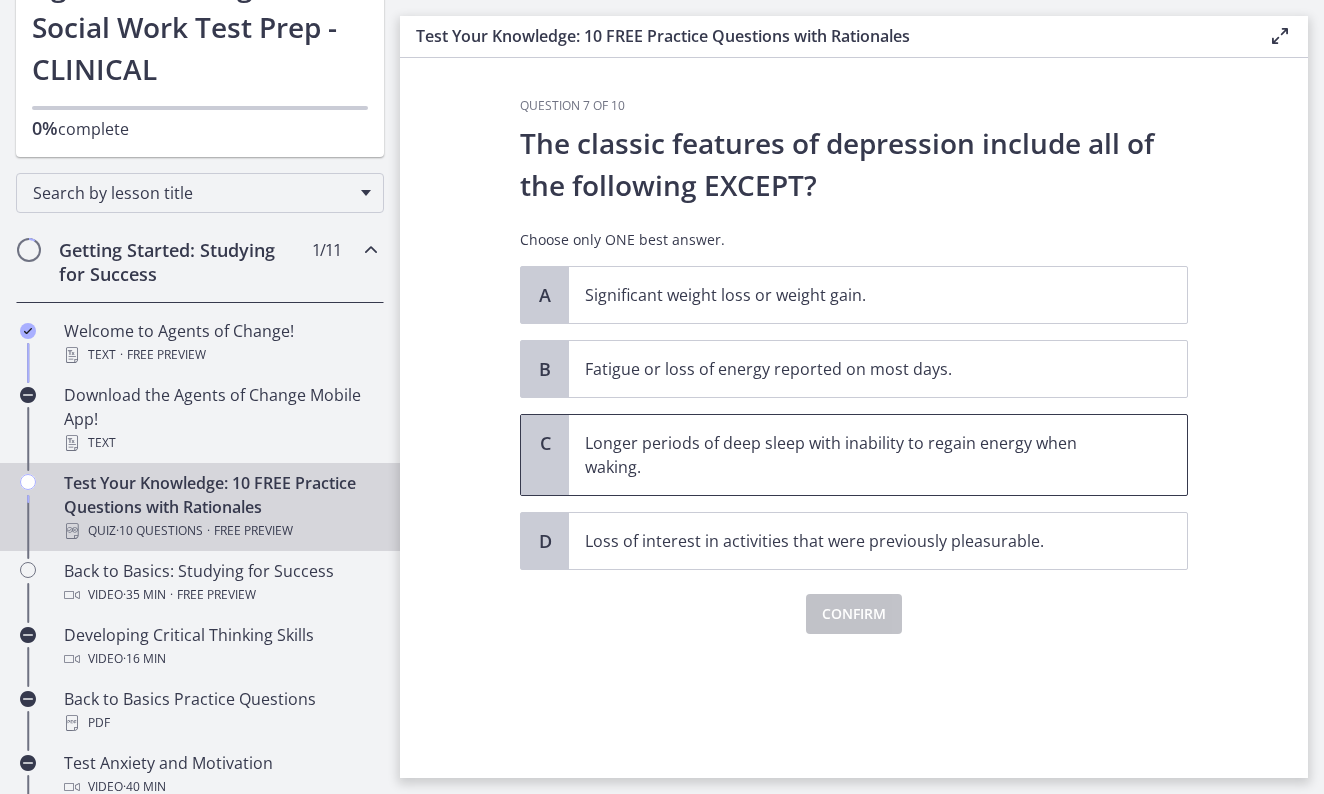click on "Longer periods of deep sleep with inability to regain energy when waking." at bounding box center (858, 455) 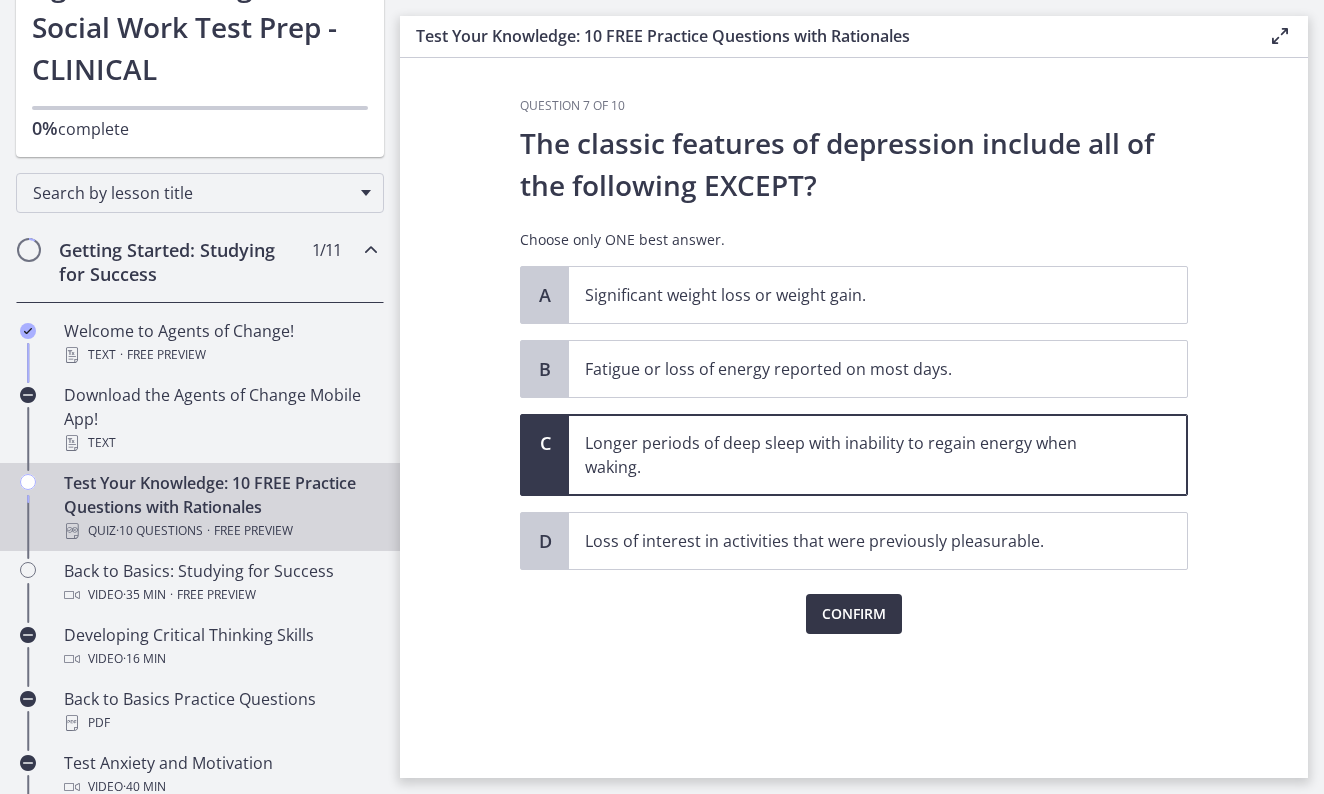 click on "Confirm" at bounding box center (854, 614) 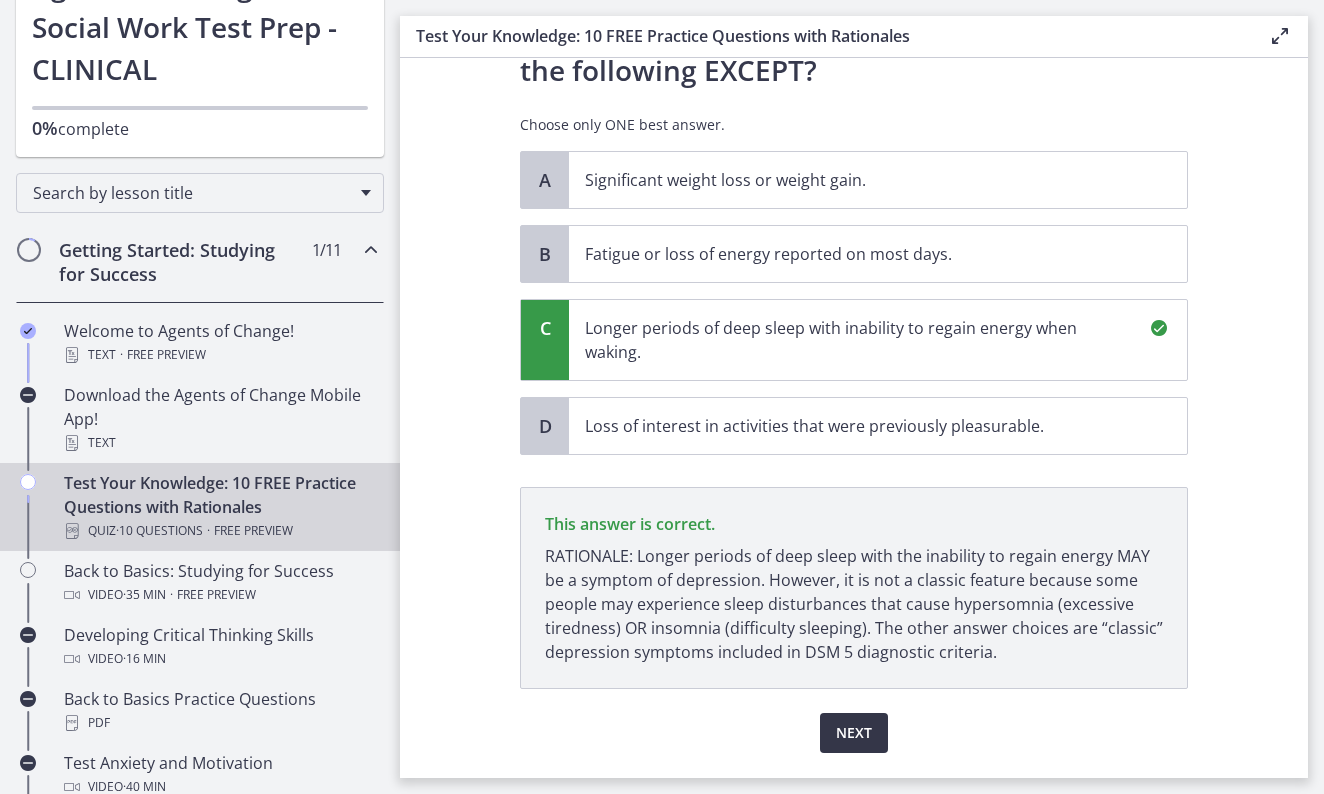 scroll, scrollTop: 170, scrollLeft: 0, axis: vertical 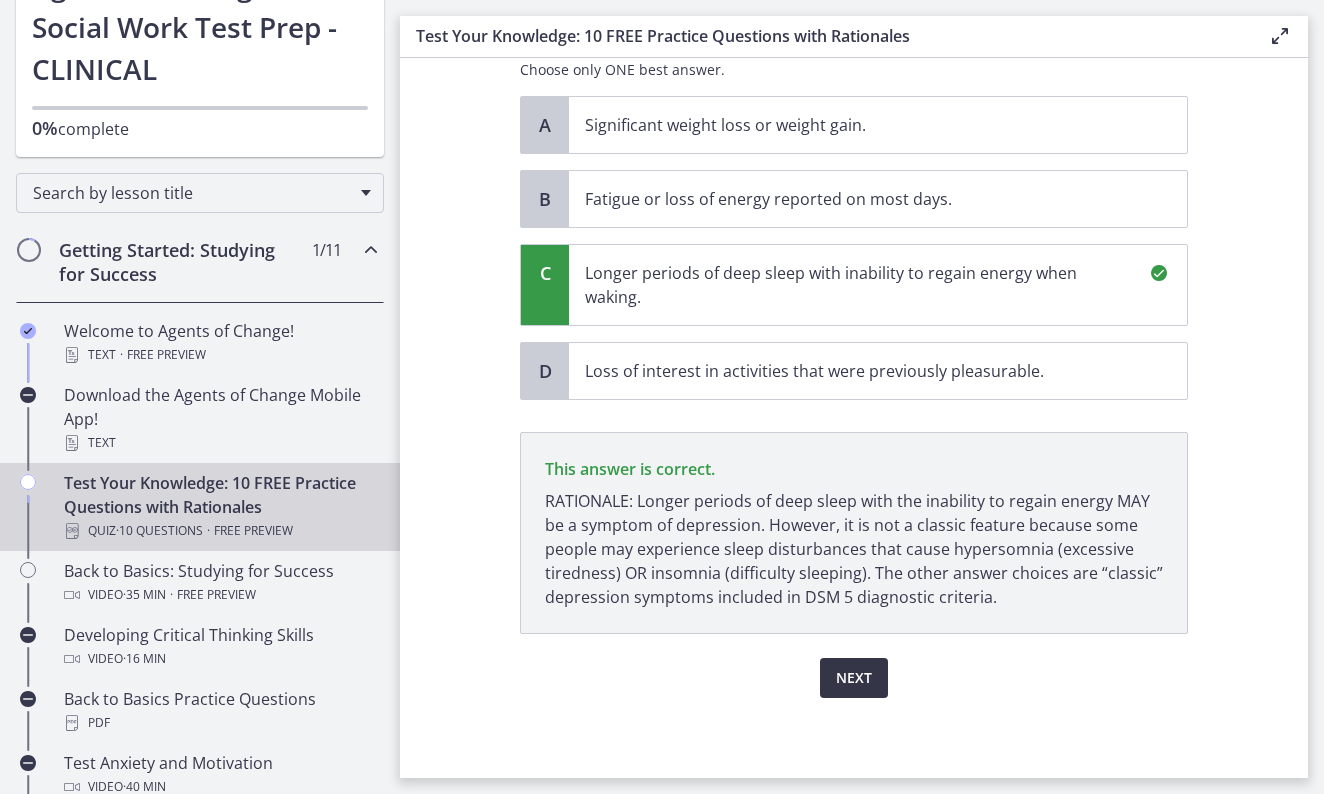 click on "Next" at bounding box center (854, 678) 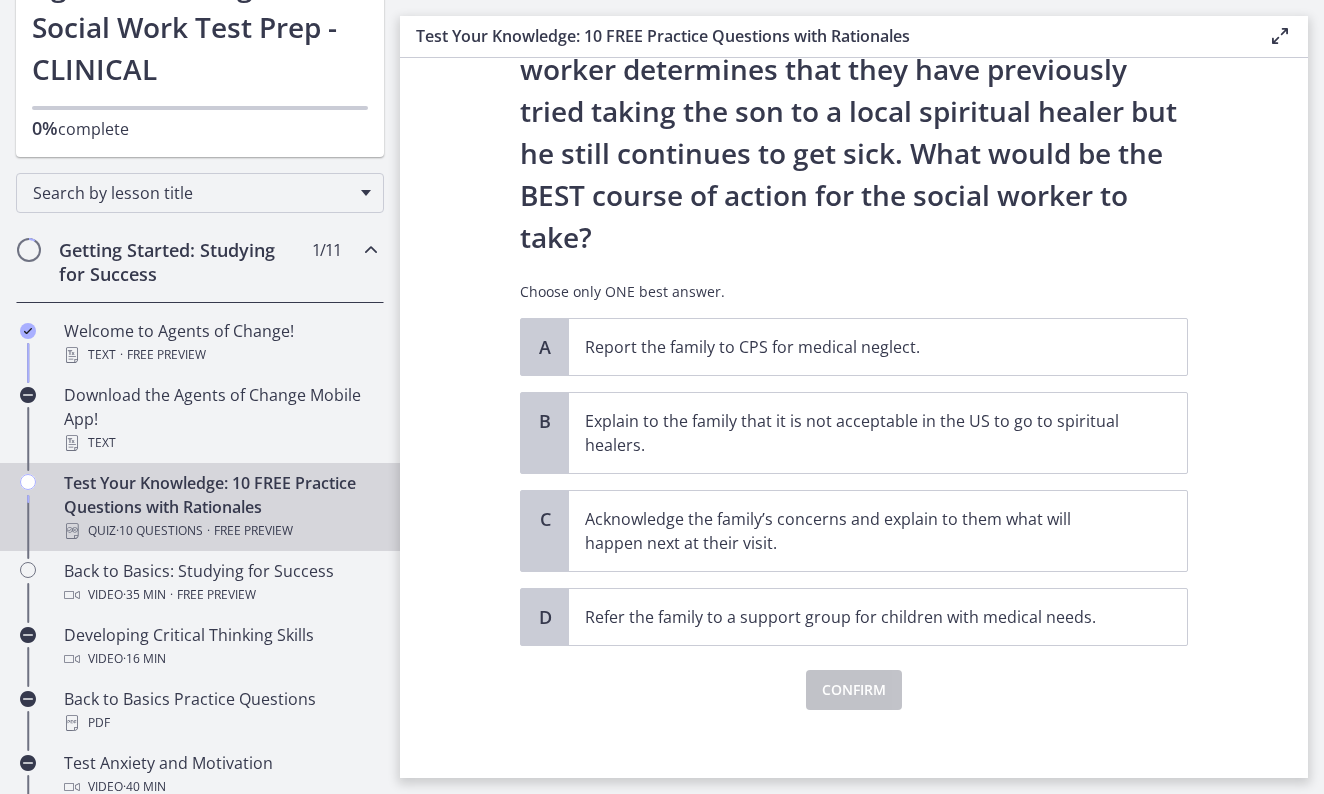 scroll, scrollTop: 331, scrollLeft: 0, axis: vertical 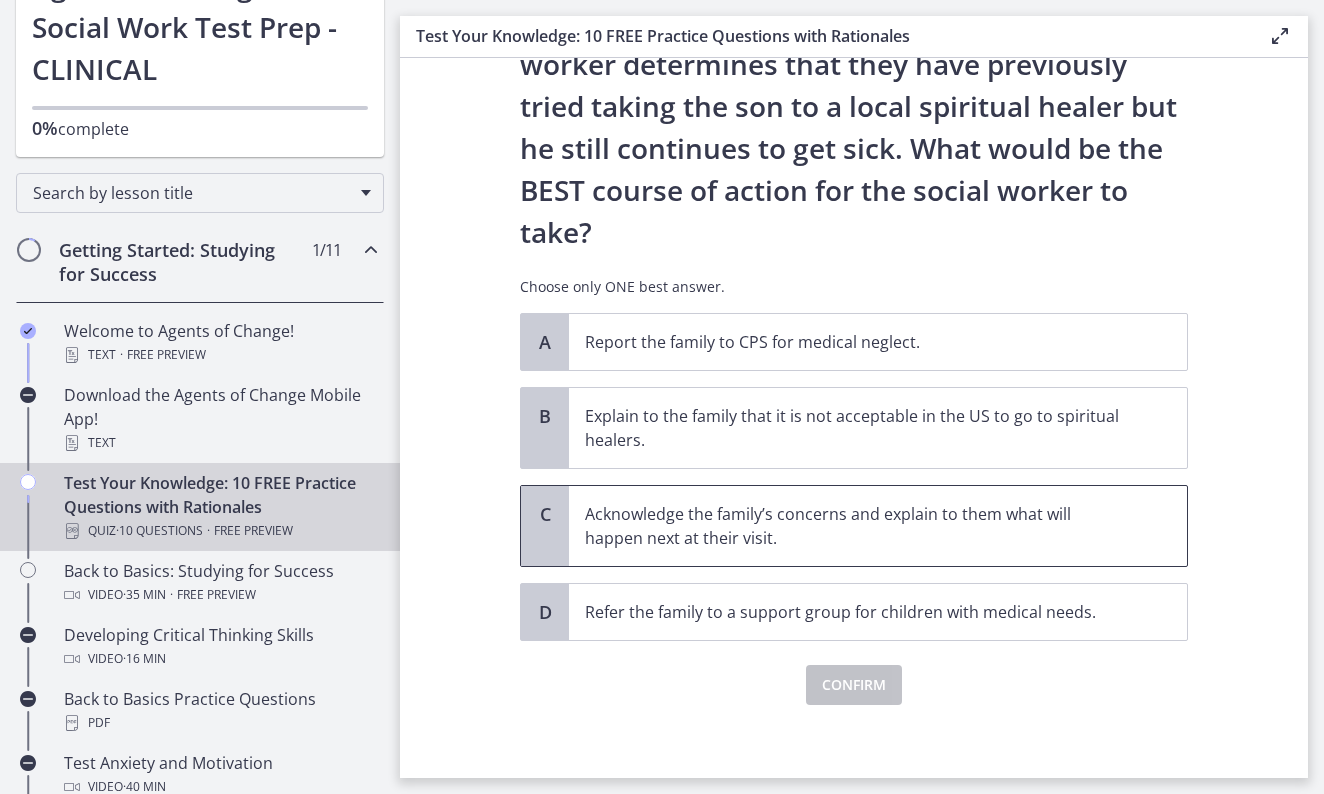 click on "Acknowledge the family’s concerns and explain to them what will happen next at their visit." at bounding box center (858, 526) 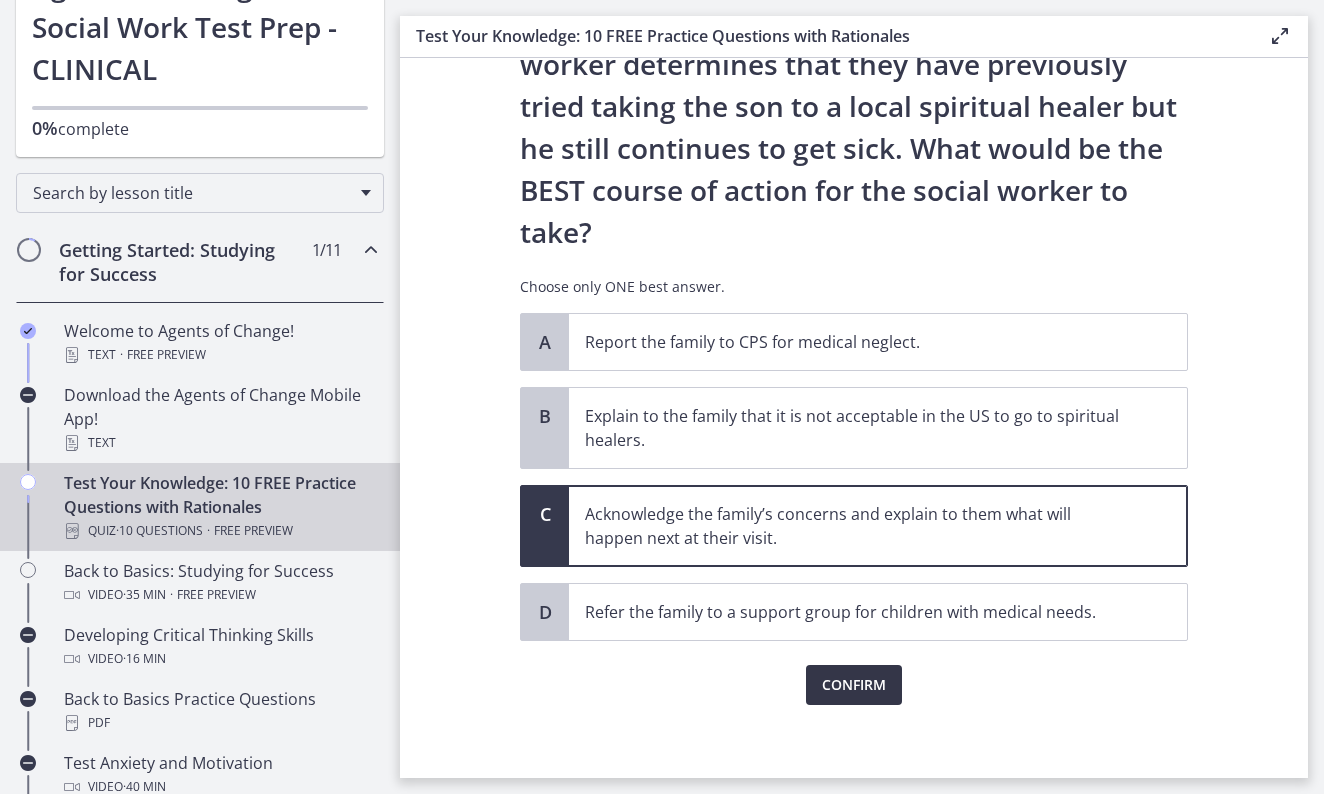click on "Confirm" at bounding box center (854, 685) 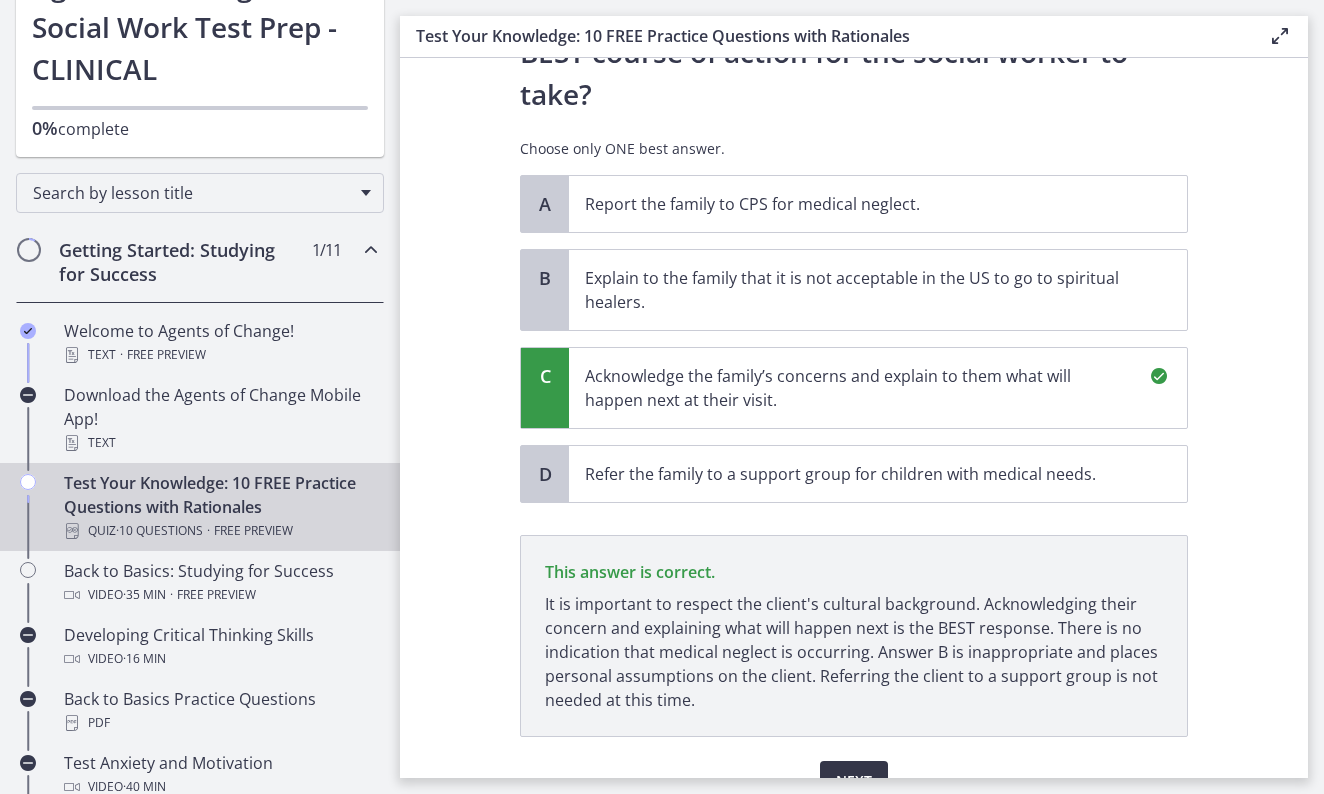 scroll, scrollTop: 572, scrollLeft: 0, axis: vertical 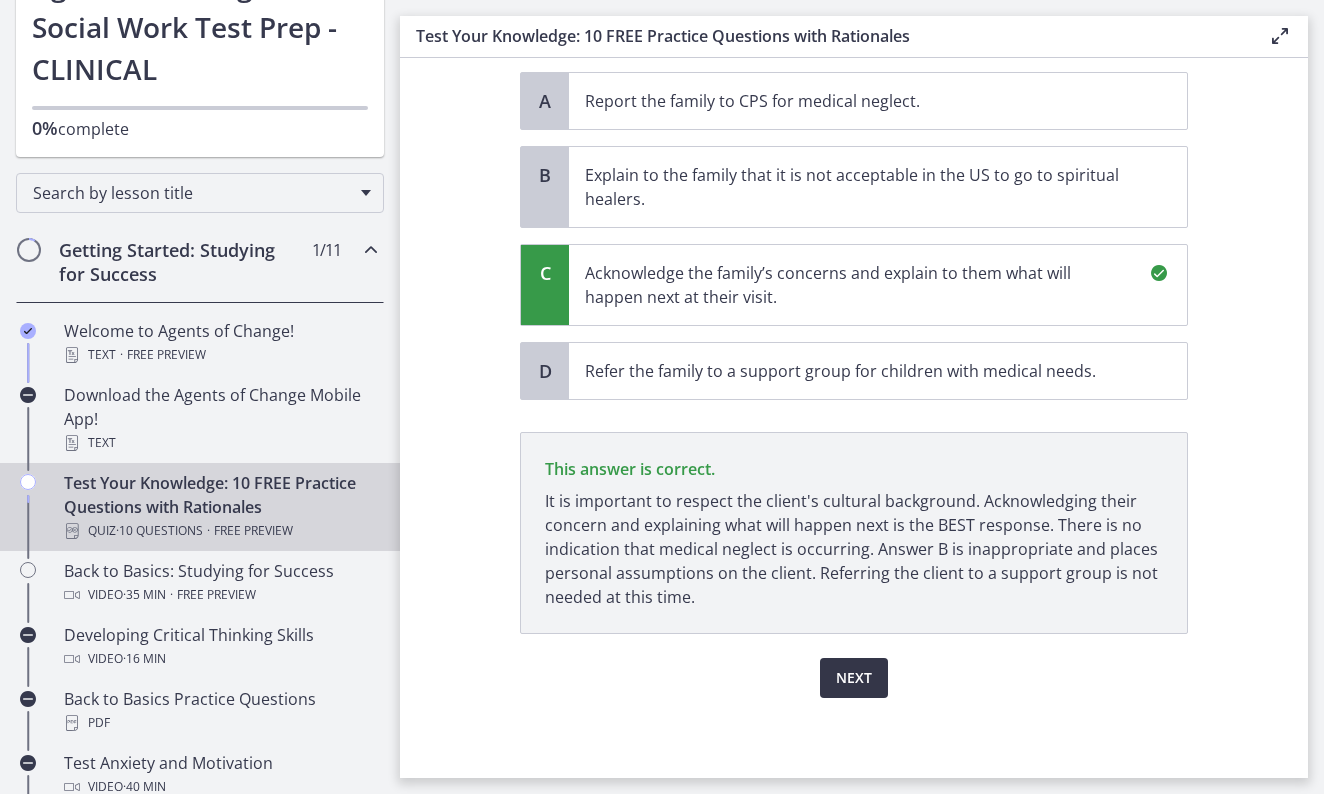 click on "Next" at bounding box center [854, 678] 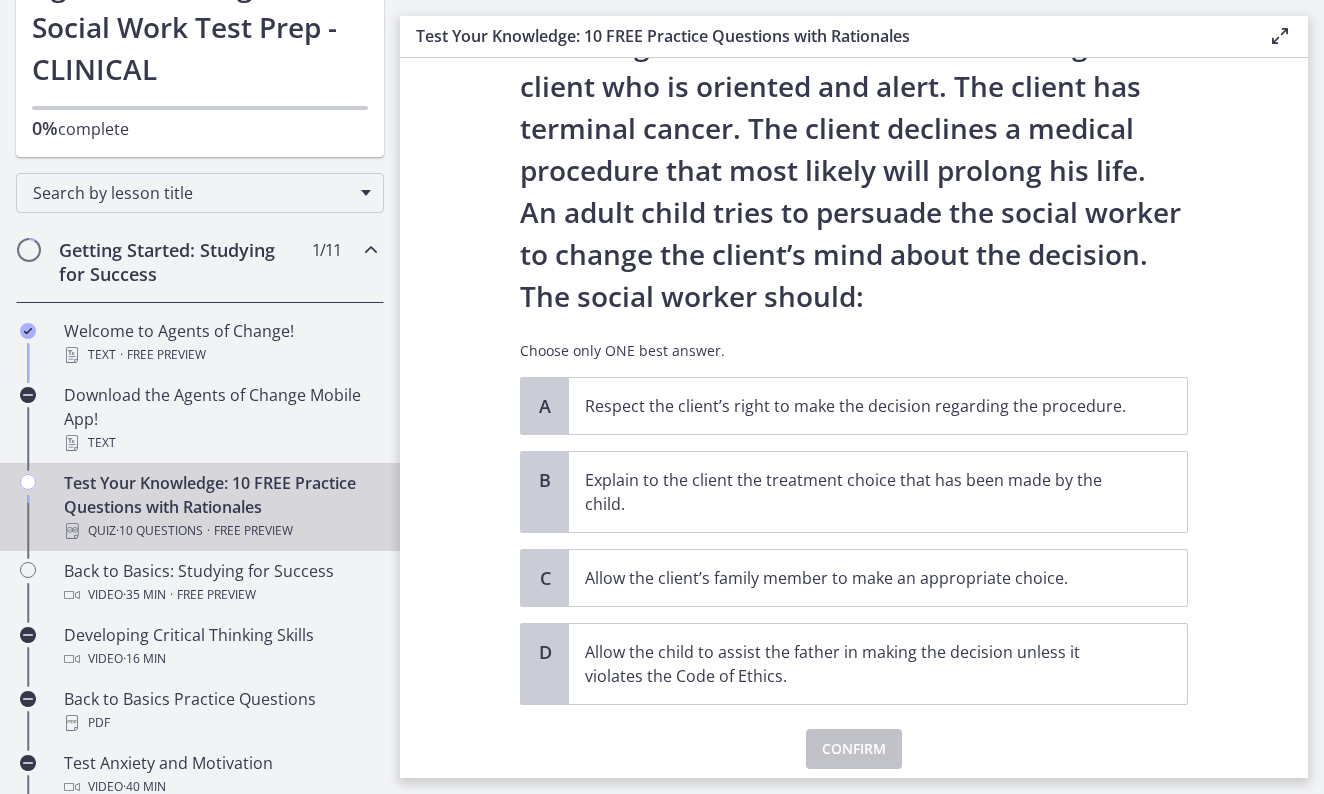 scroll, scrollTop: 101, scrollLeft: 0, axis: vertical 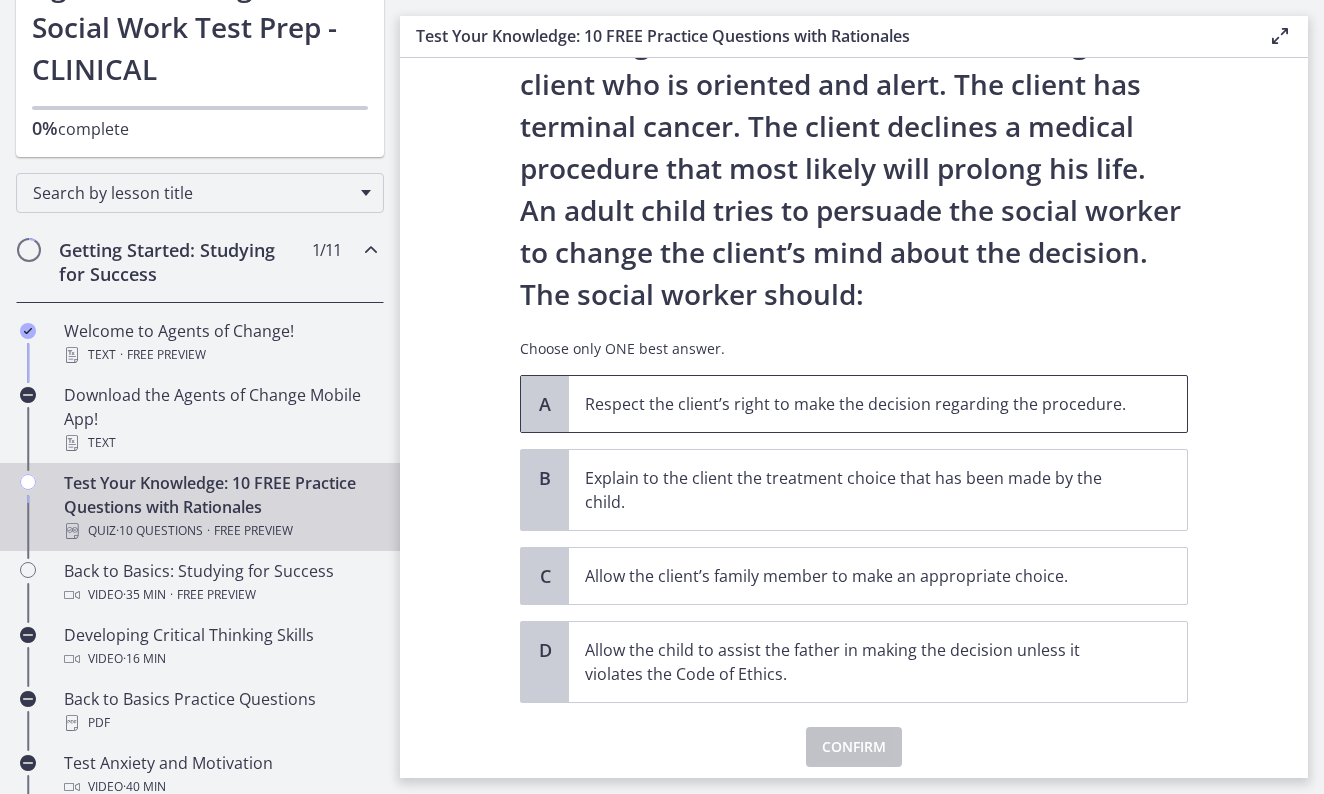 click on "Respect the client’s right to make the decision regarding the procedure." at bounding box center (858, 404) 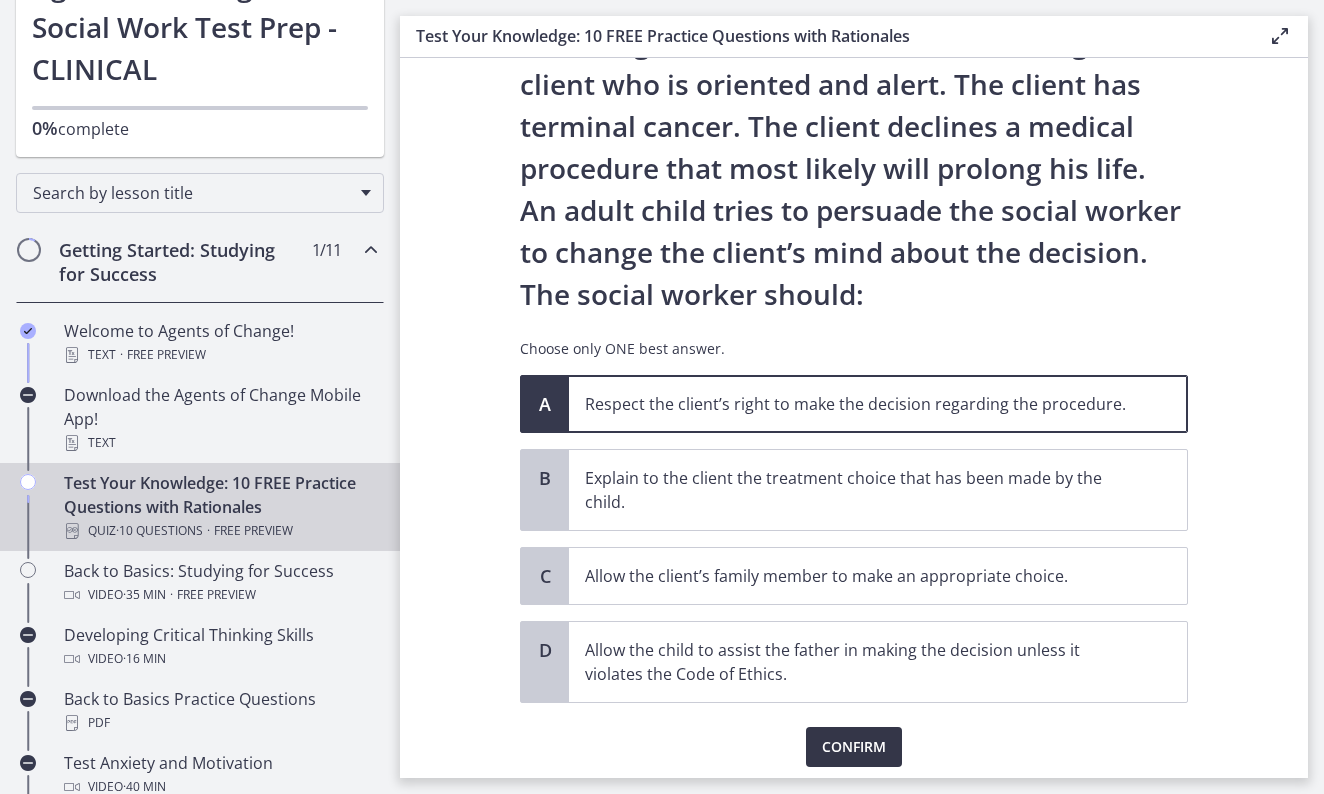 click on "Confirm" at bounding box center [854, 747] 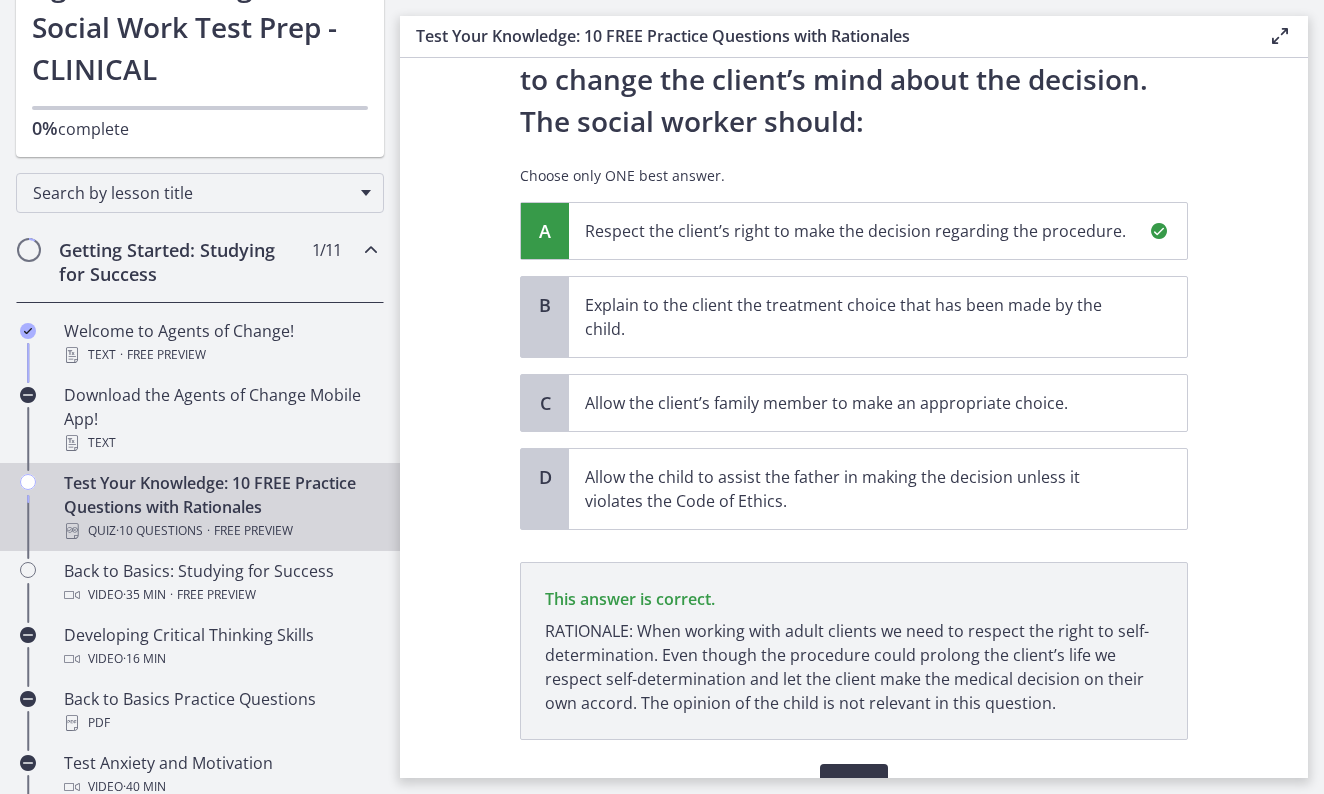 scroll, scrollTop: 380, scrollLeft: 0, axis: vertical 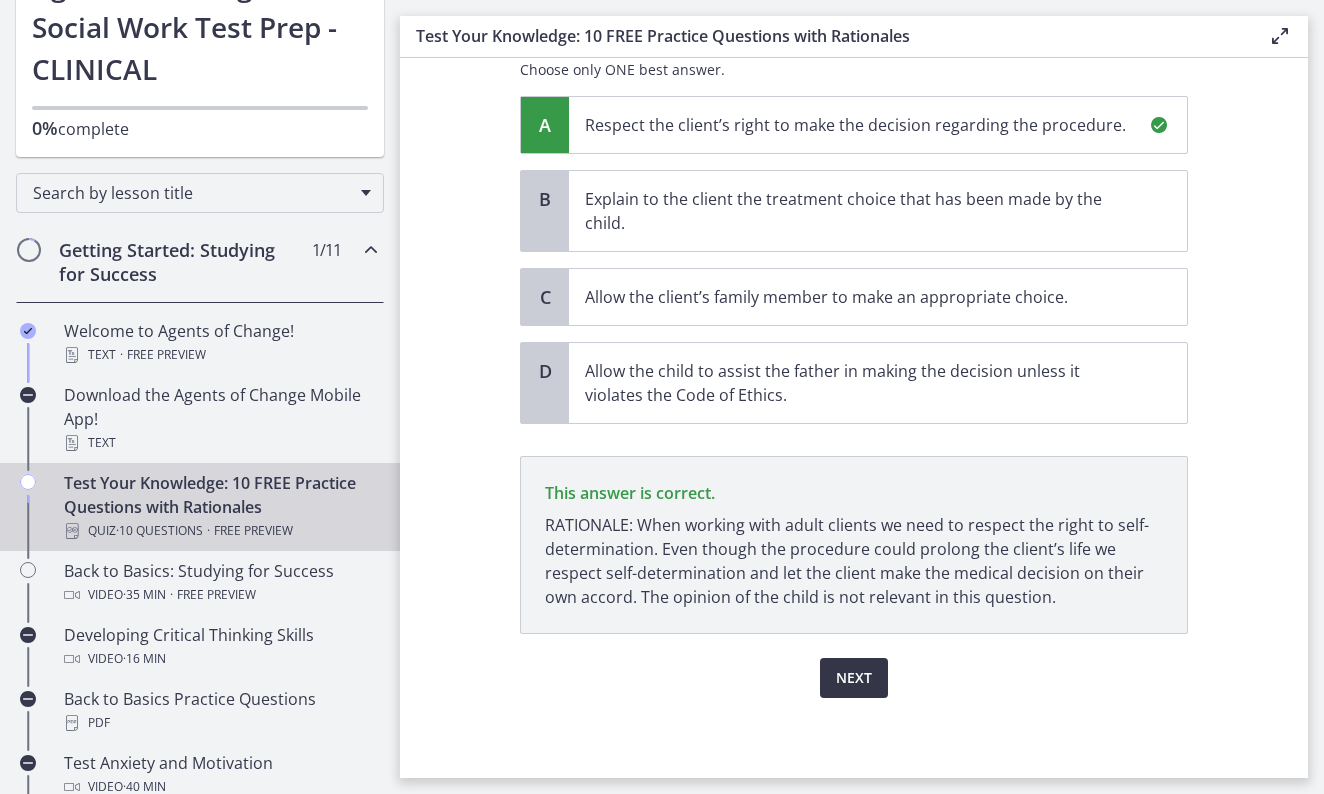 click on "Next" at bounding box center (854, 678) 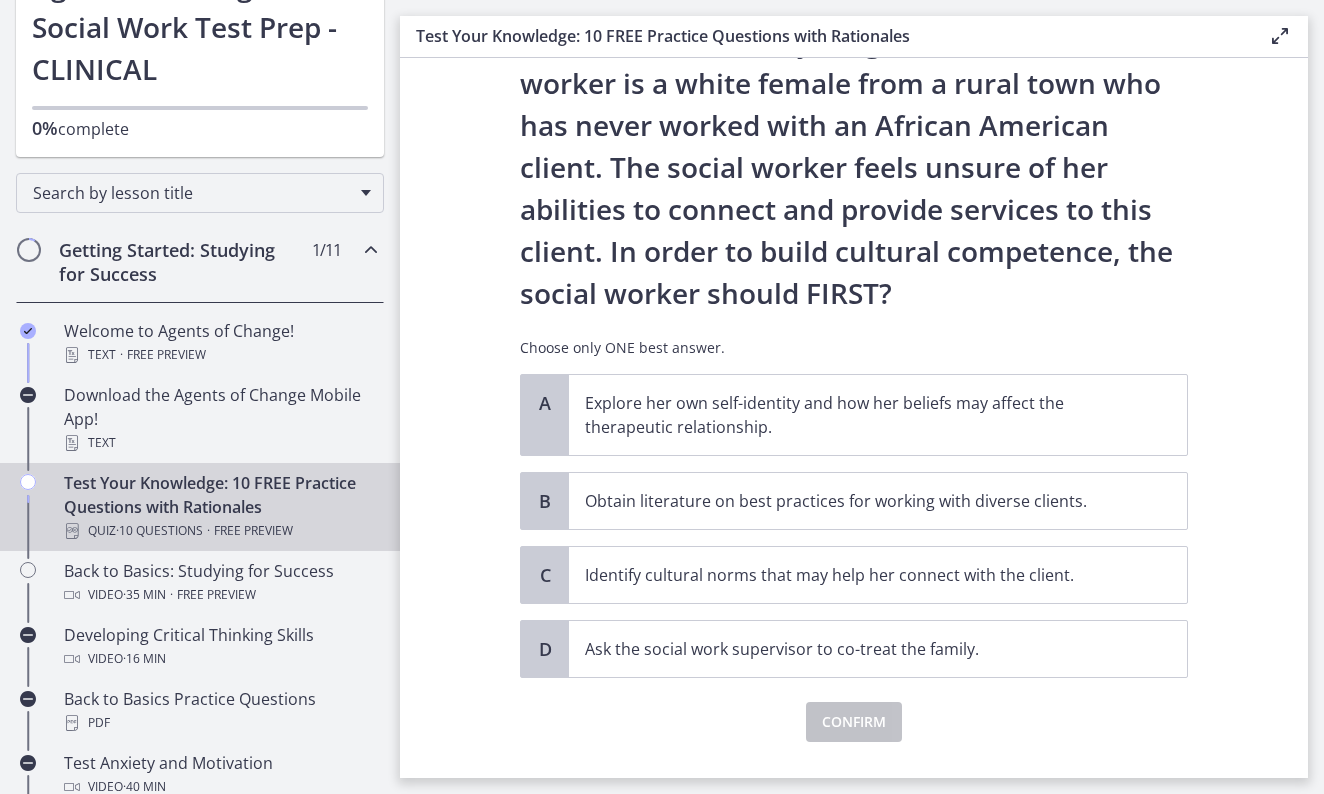 scroll, scrollTop: 209, scrollLeft: 0, axis: vertical 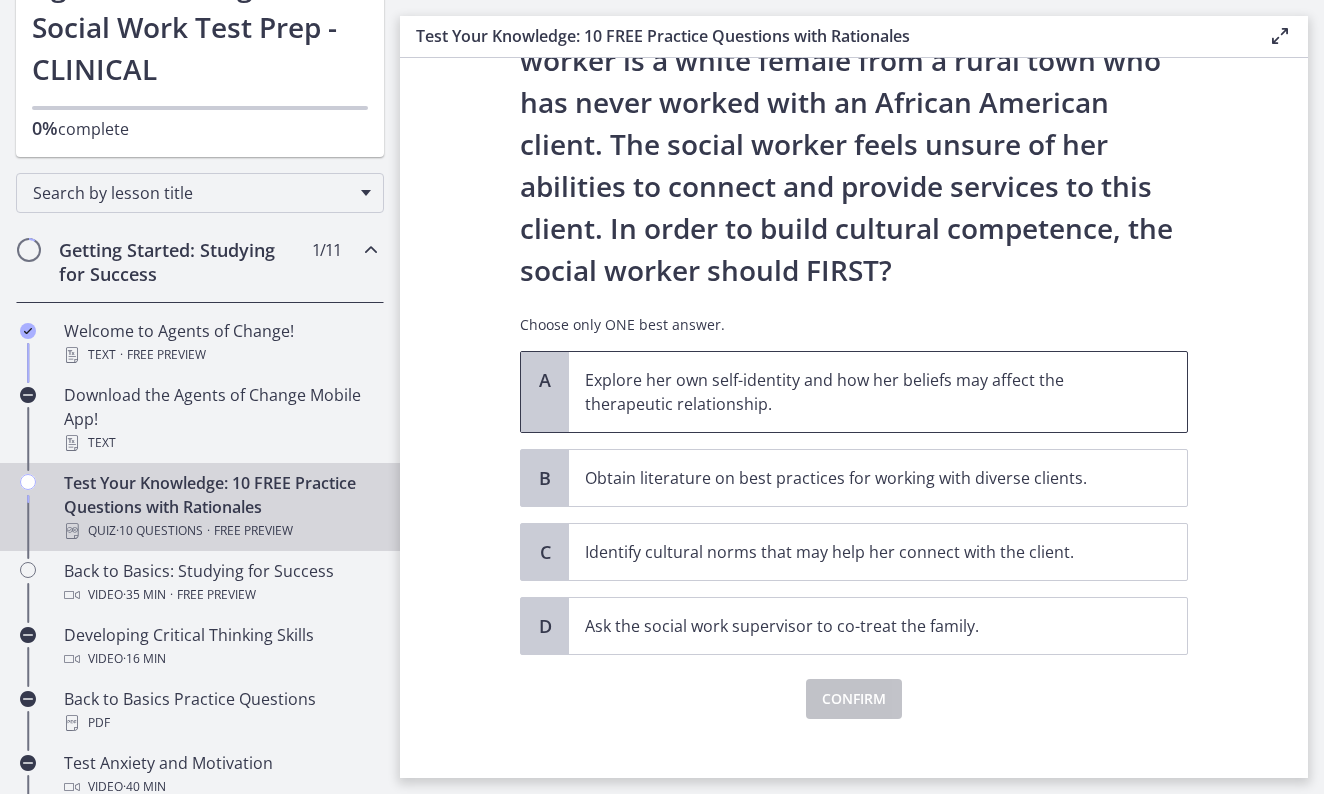 click on "Explore her own self-identity and how her beliefs may affect the therapeutic relationship." at bounding box center [858, 392] 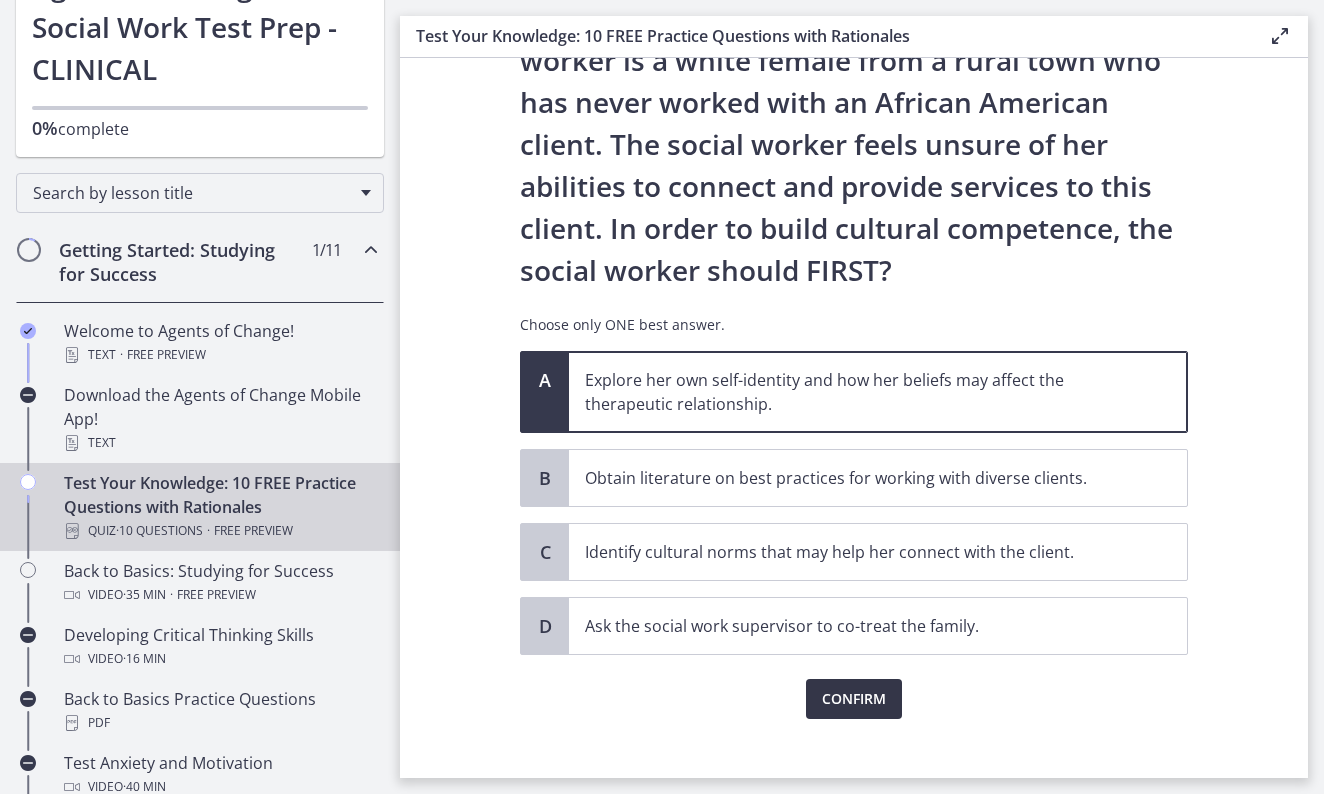 click on "Confirm" at bounding box center [854, 699] 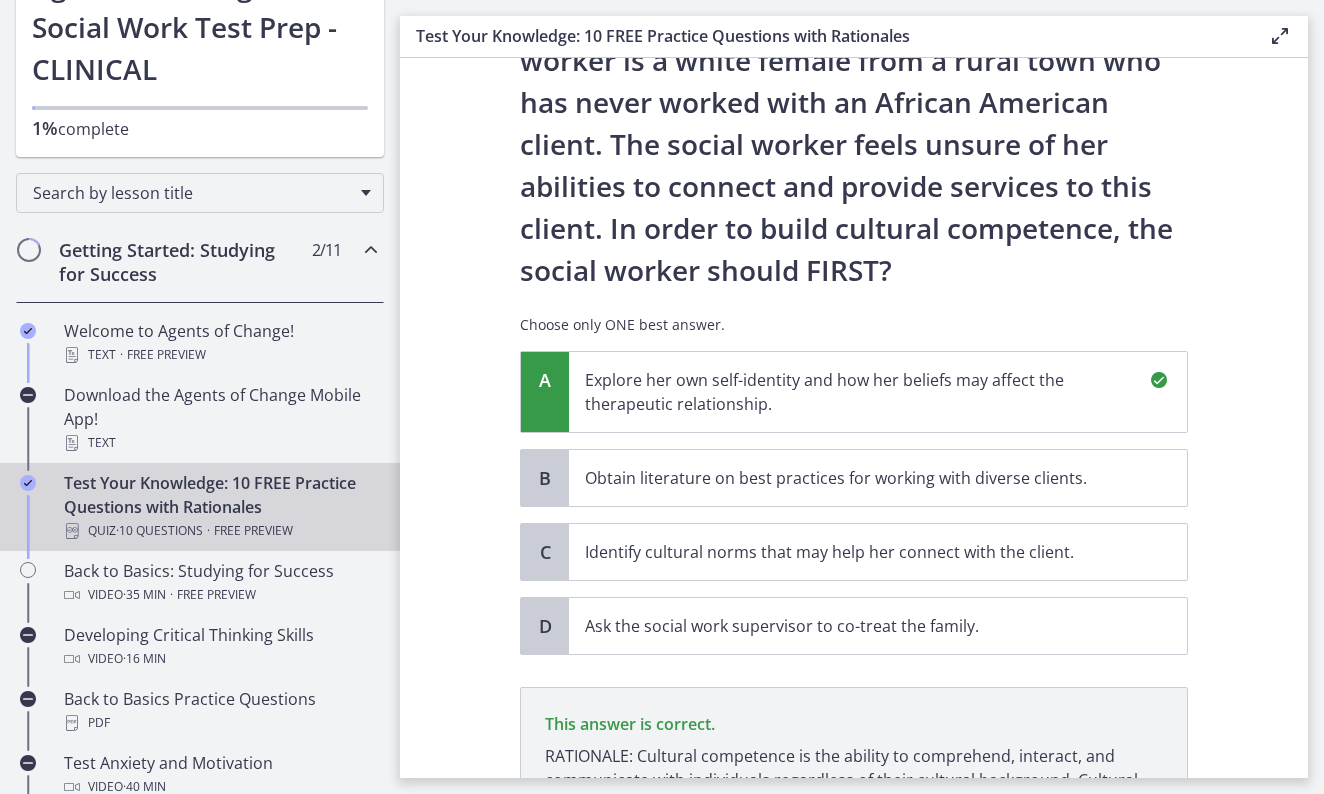 scroll, scrollTop: 464, scrollLeft: 0, axis: vertical 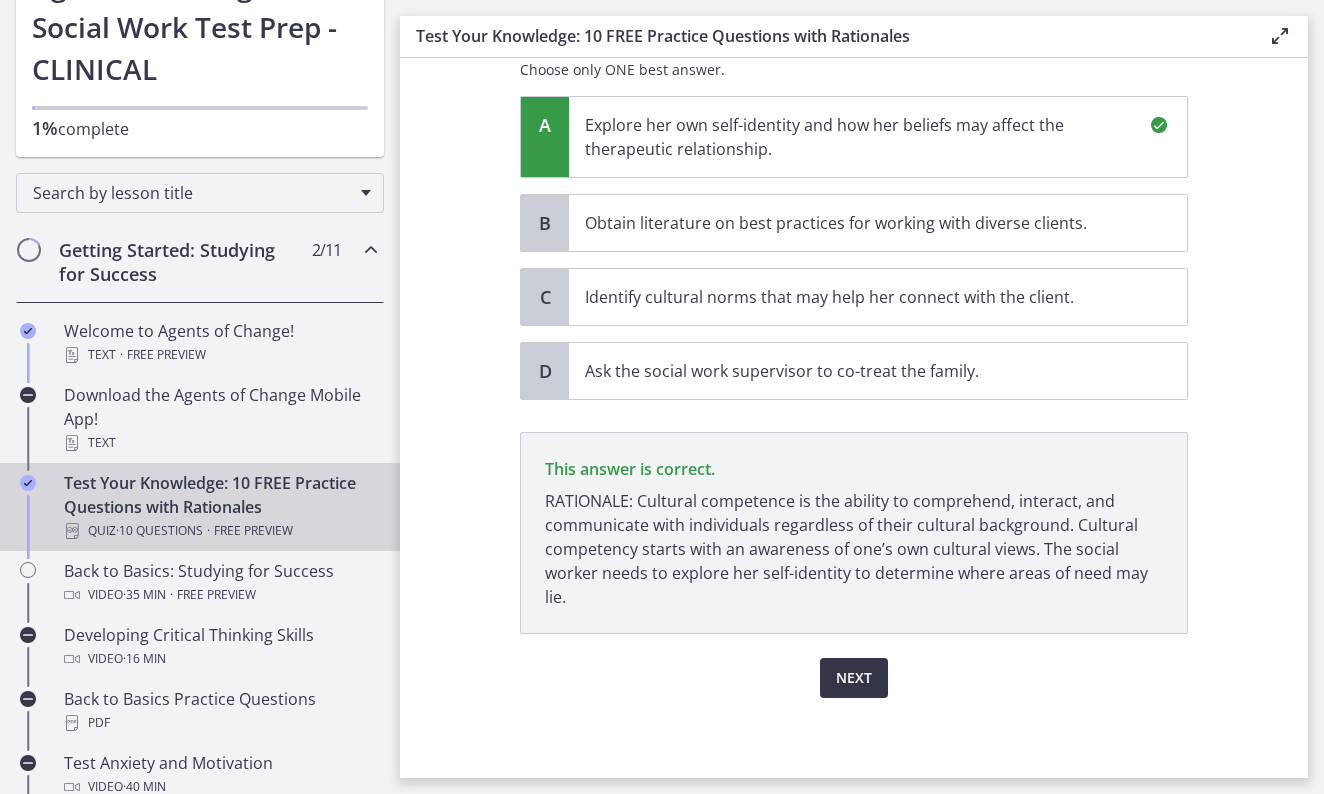 click on "Next" at bounding box center (854, 678) 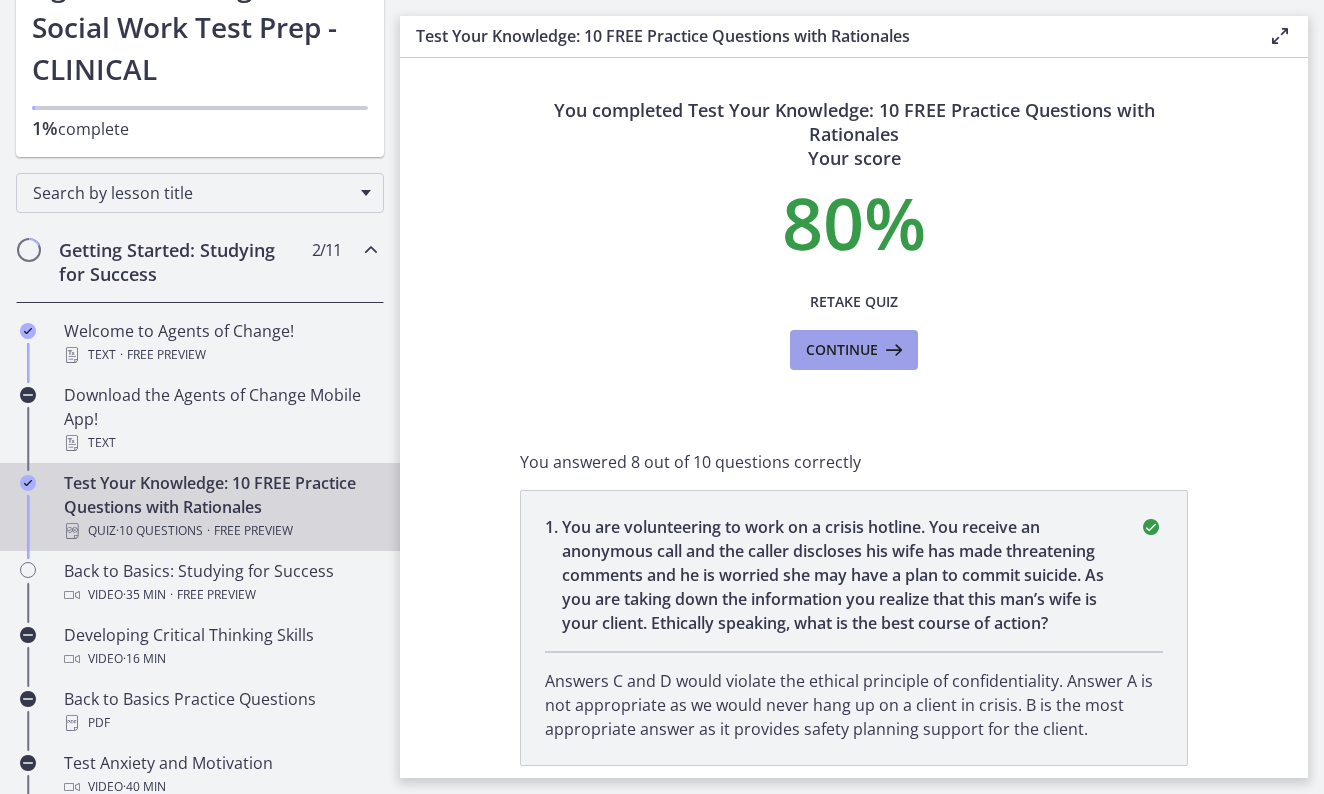 click on "Continue" at bounding box center (842, 350) 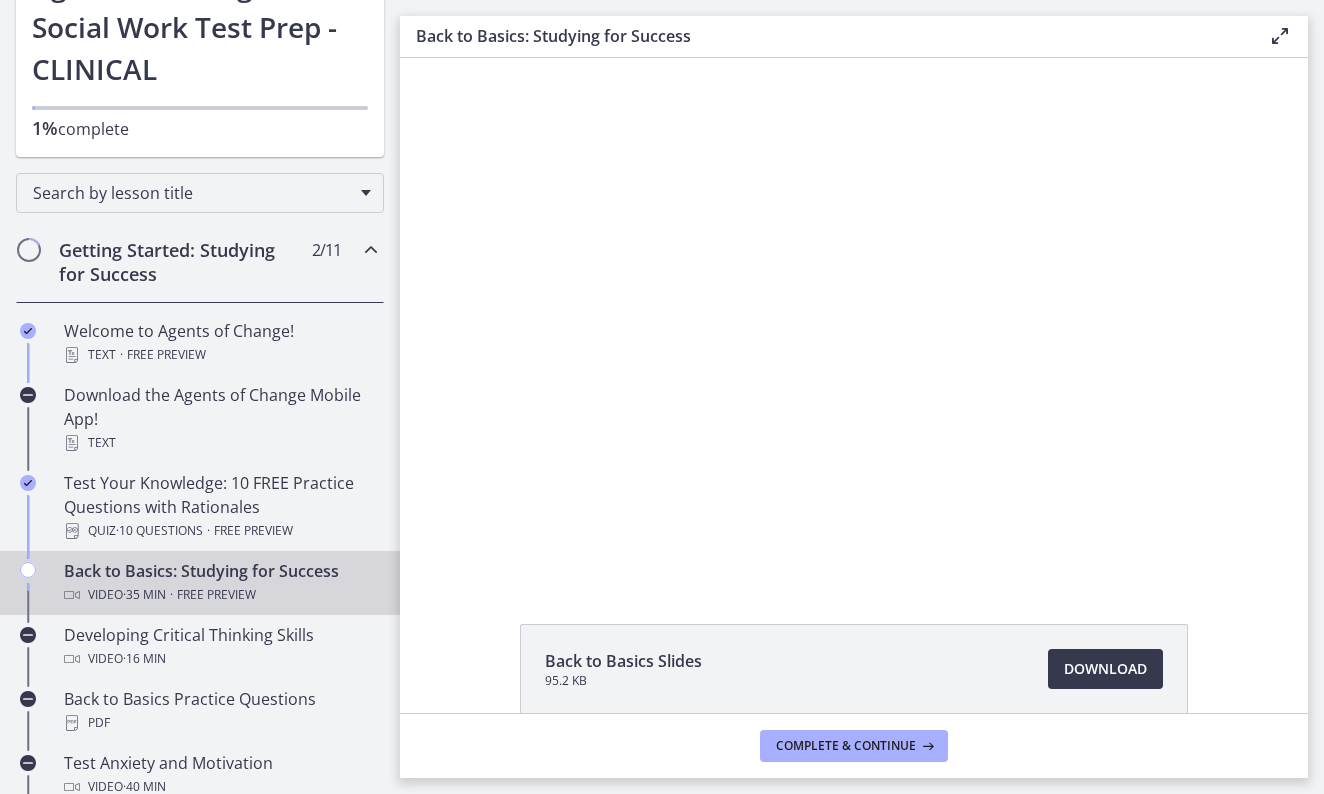 scroll, scrollTop: 0, scrollLeft: 0, axis: both 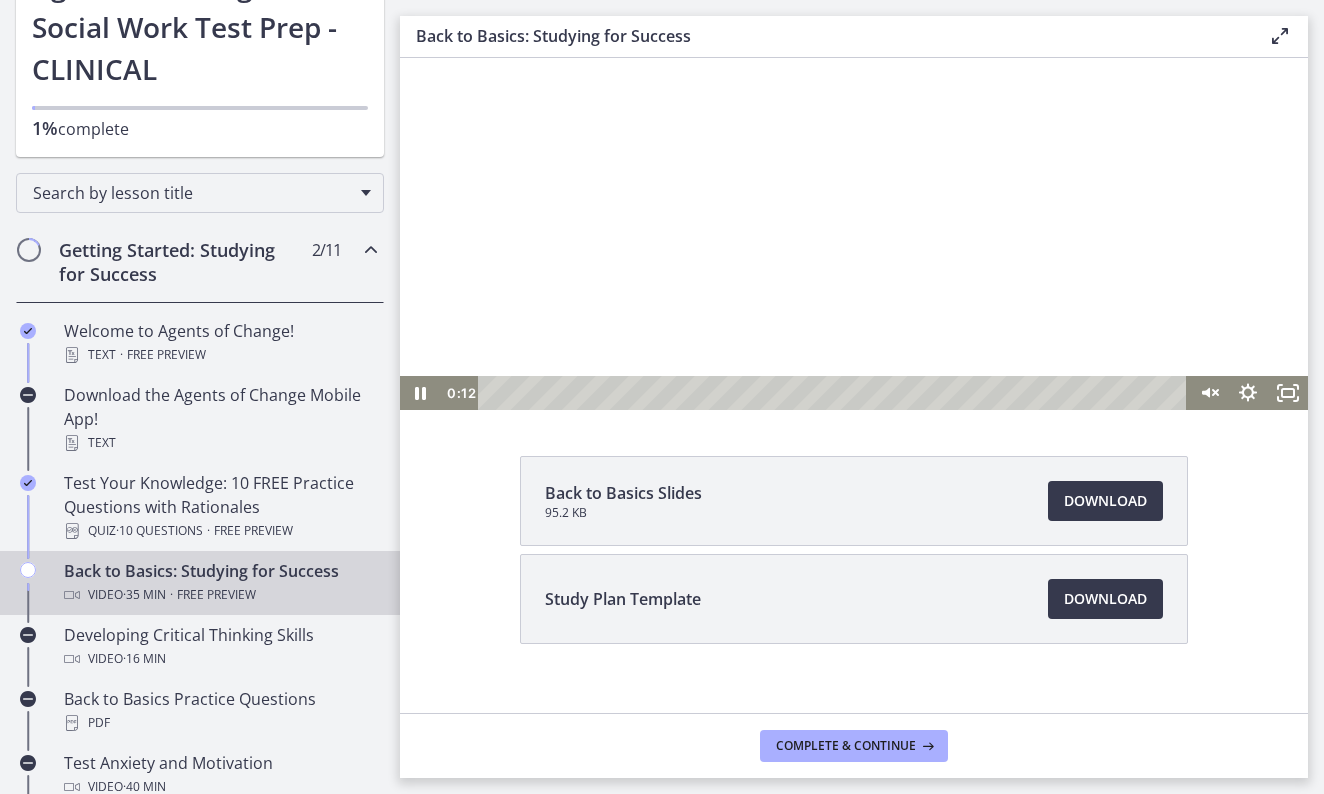 click on "Click for sound
@keyframes VOLUME_SMALL_WAVE_FLASH {
0% { opacity: 0; }
33% { opacity: 1; }
66% { opacity: 1; }
100% { opacity: 0; }
}
@keyframes VOLUME_LARGE_WAVE_FLASH {
0% { opacity: 0; }
33% { opacity: 1; }
66% { opacity: 1; }
100% { opacity: 0; }
}
.volume__small-wave {
animation: VOLUME_SMALL_WAVE_FLASH 2s infinite;
opacity: 0;
}
.volume__large-wave {
animation: VOLUME_LARGE_WAVE_FLASH 2s infinite .3s;
opacity: 0;
}" at bounding box center (854, 137) 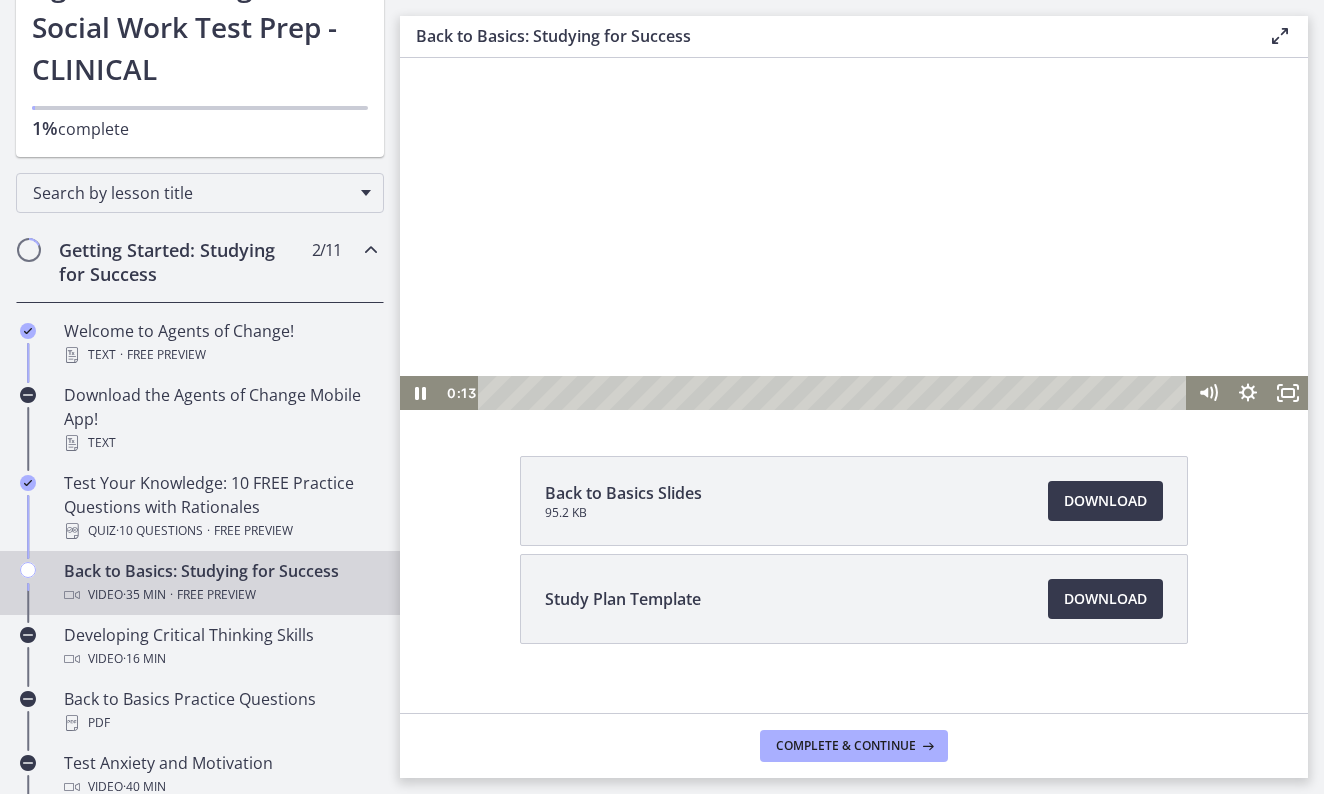 click at bounding box center [854, 154] 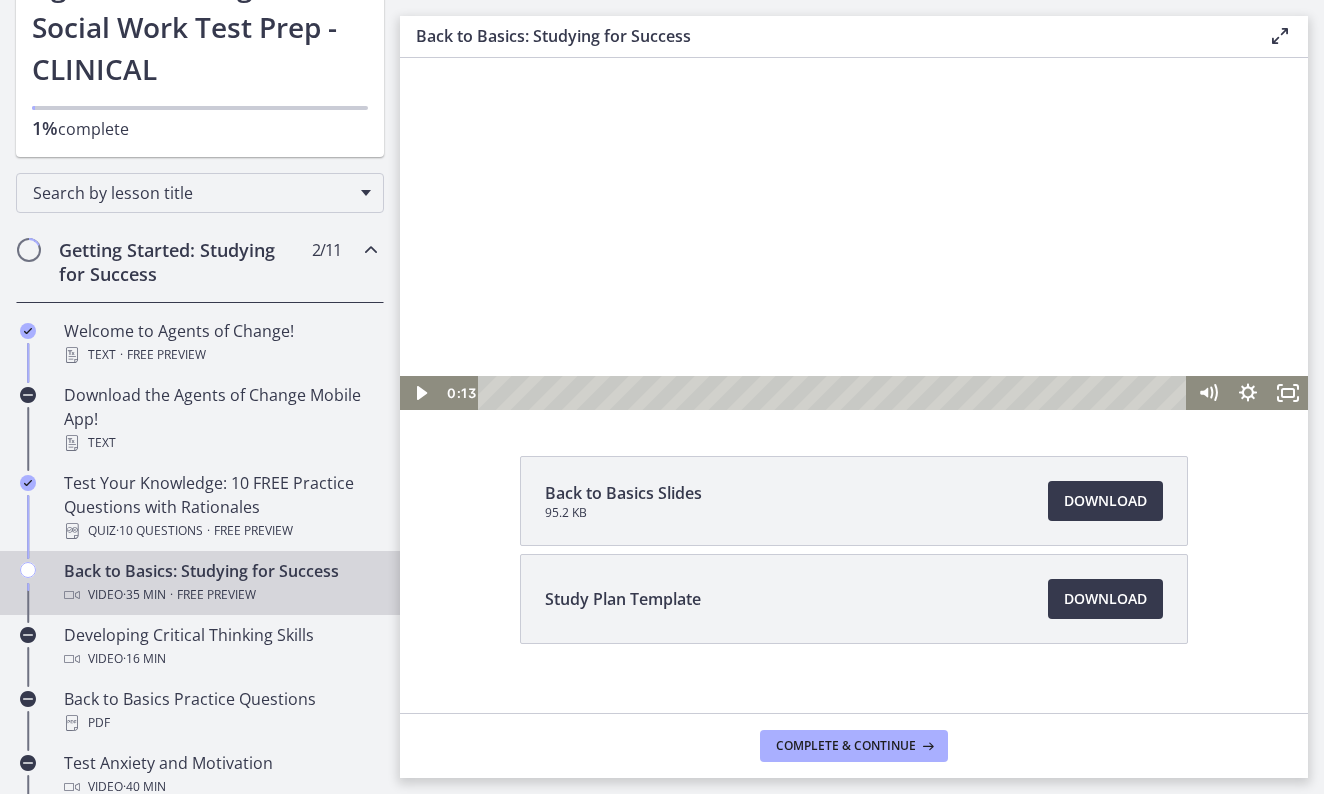 click at bounding box center [854, 154] 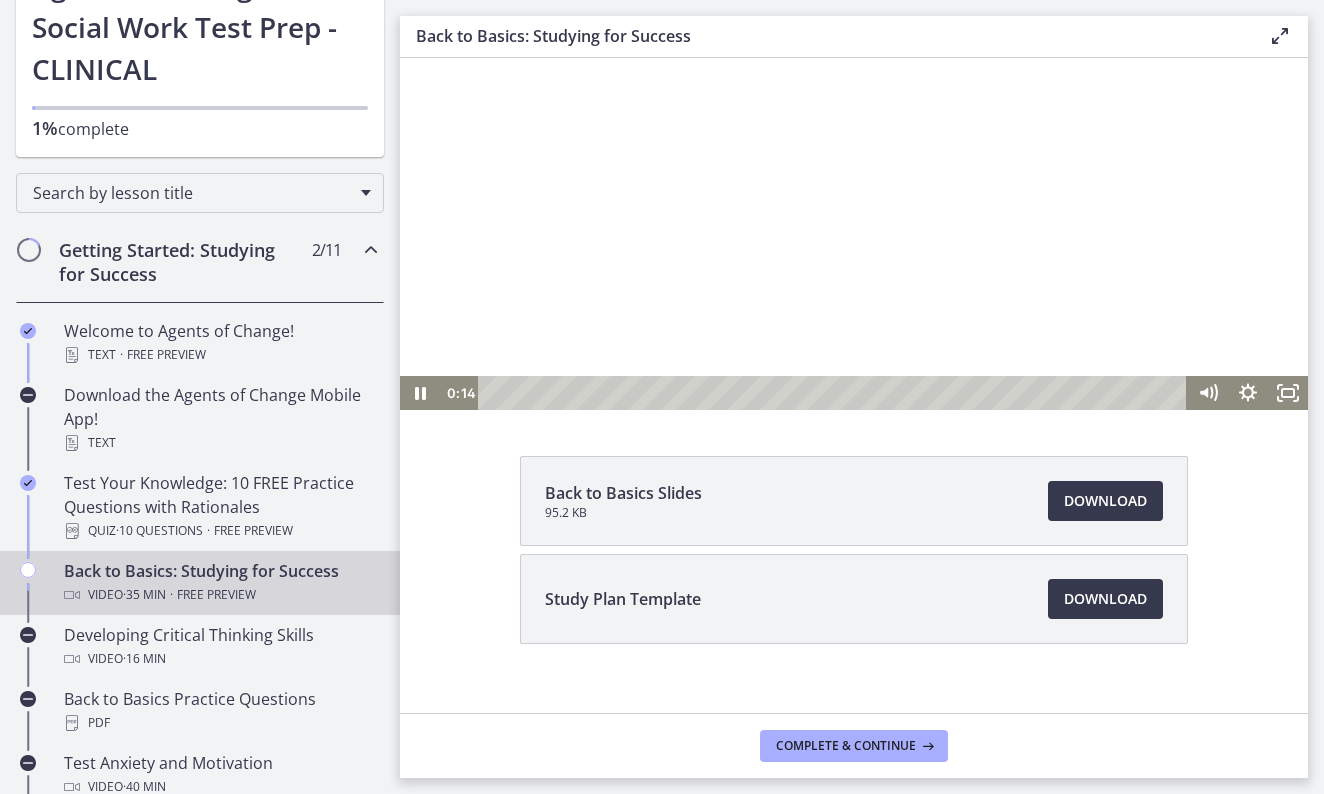 click at bounding box center (854, 154) 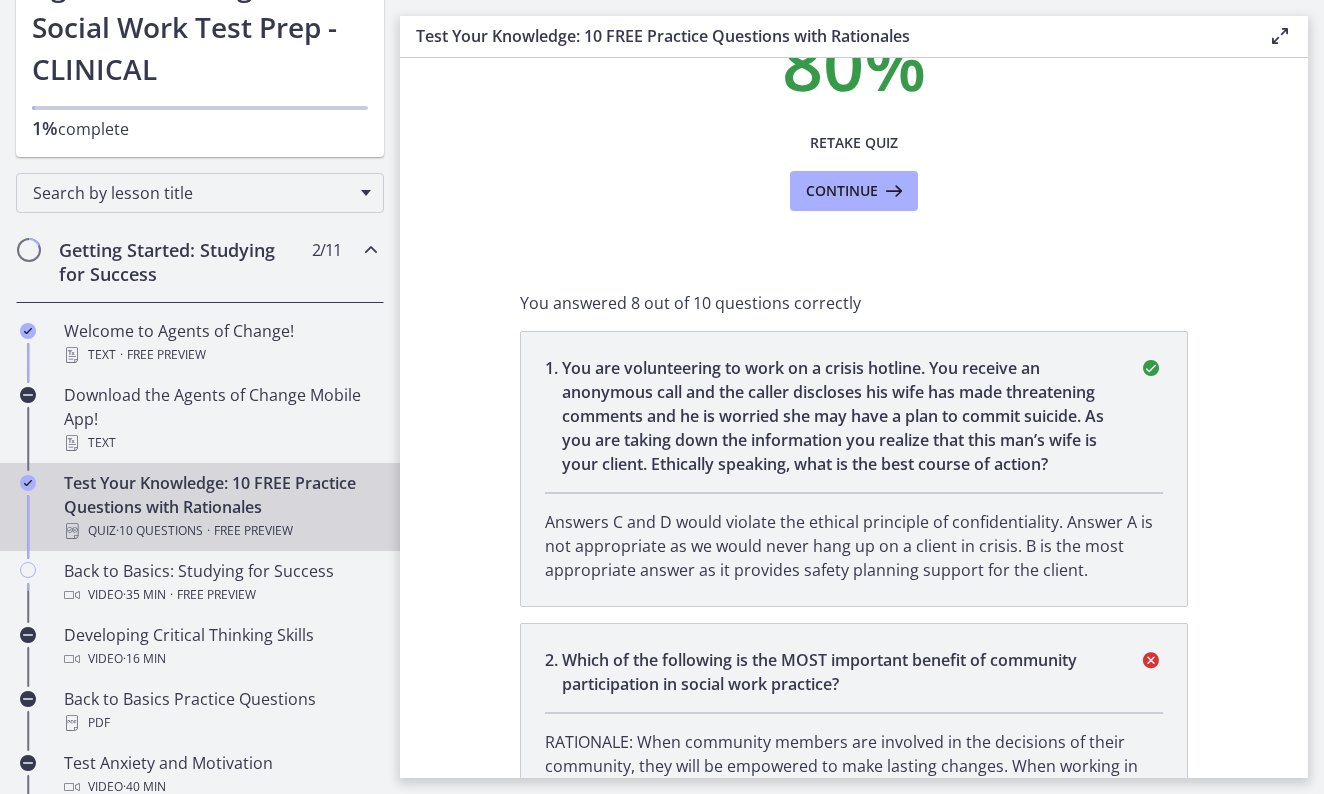 scroll, scrollTop: 0, scrollLeft: 0, axis: both 